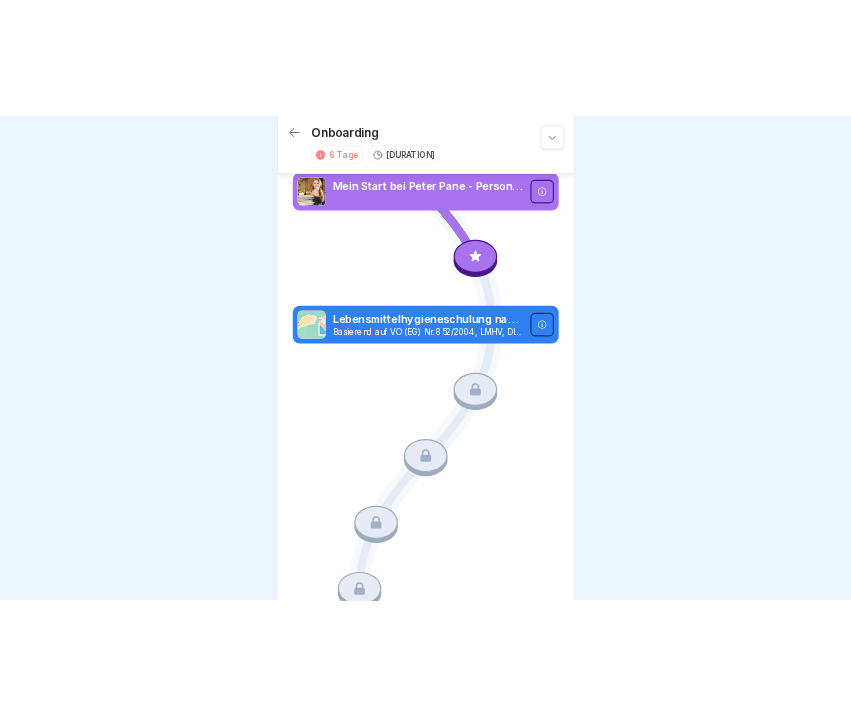 scroll, scrollTop: 0, scrollLeft: 0, axis: both 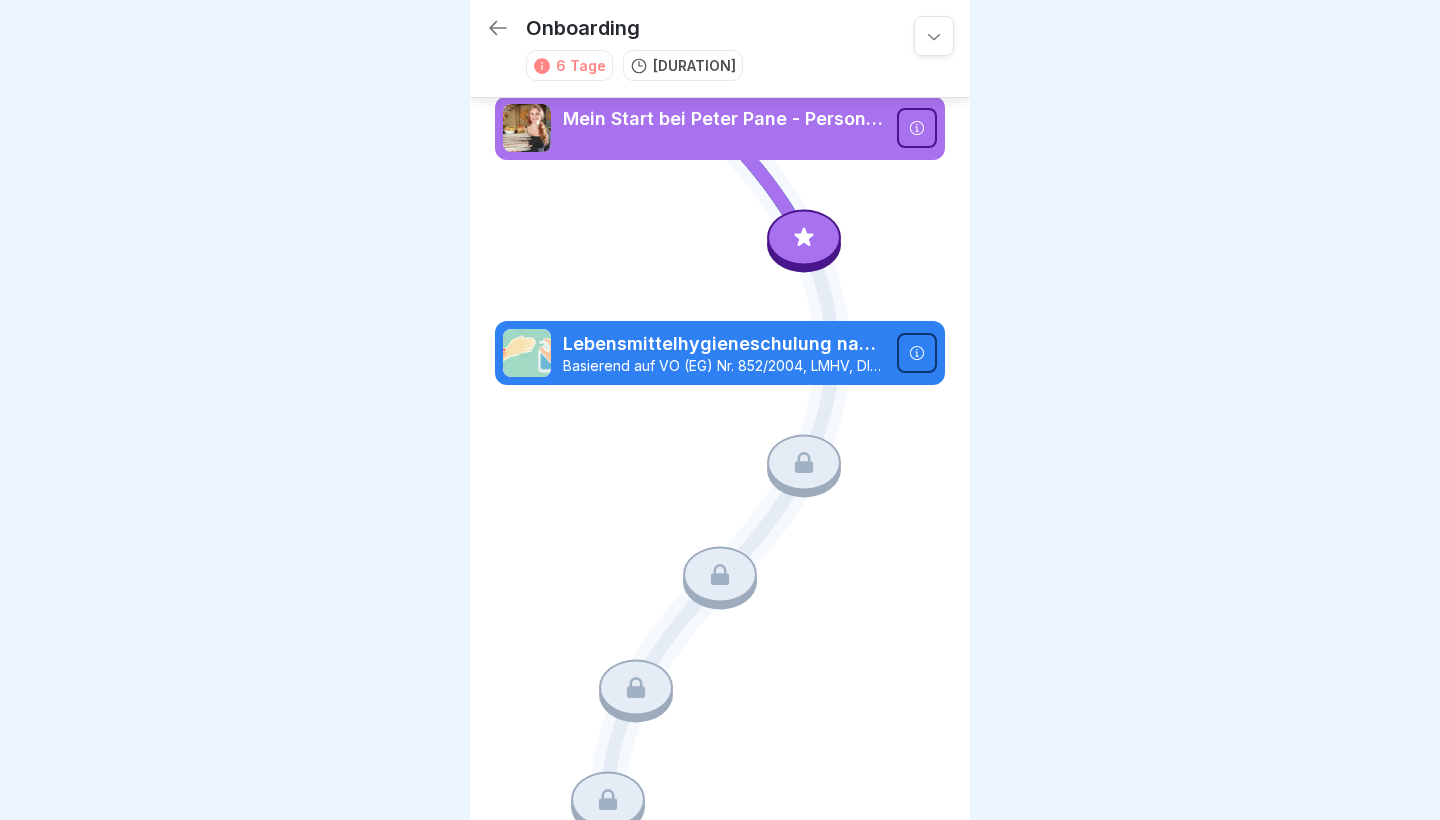 click 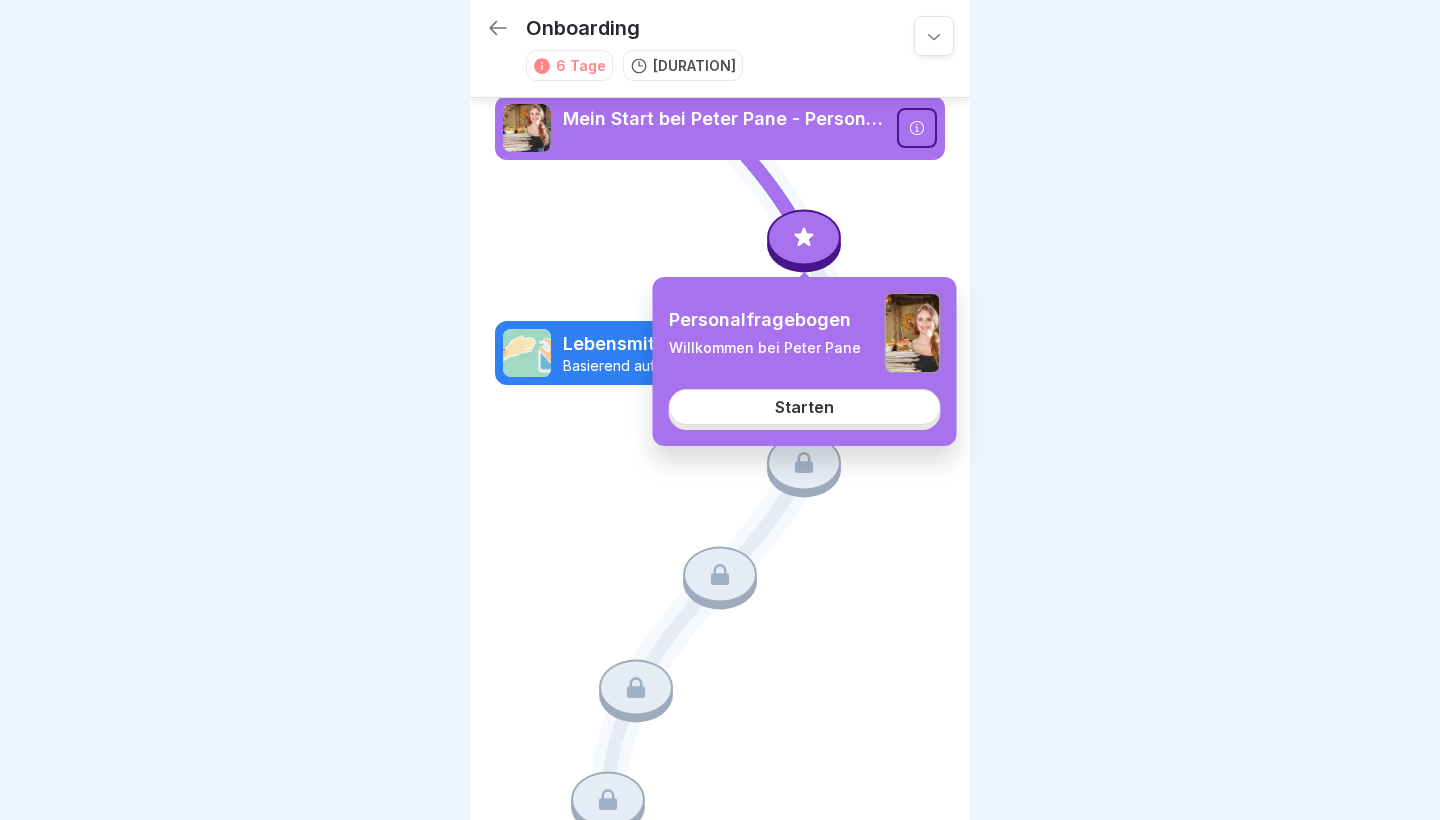 click on "Starten" at bounding box center (804, 407) 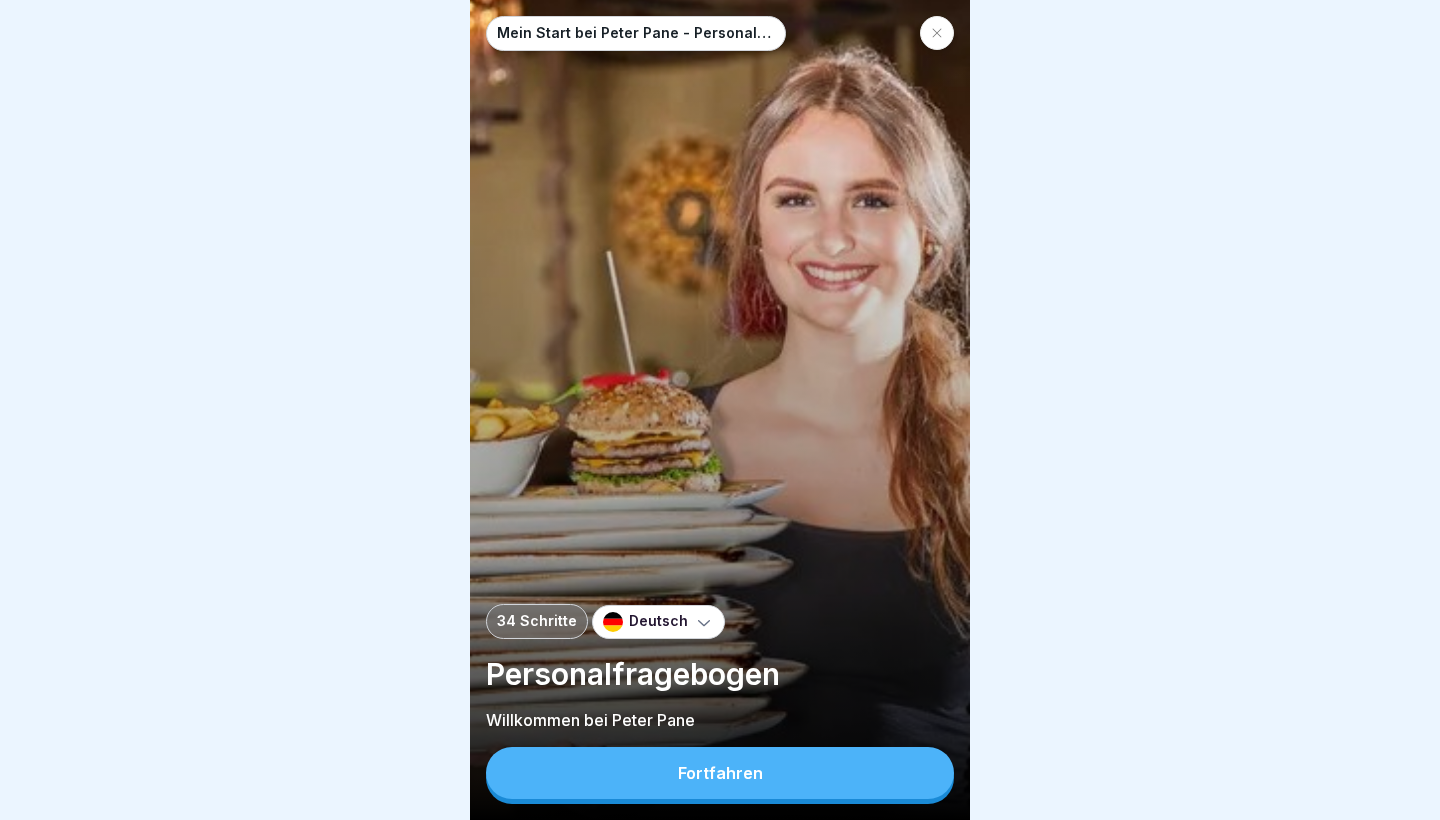 click on "Fortfahren" at bounding box center (720, 773) 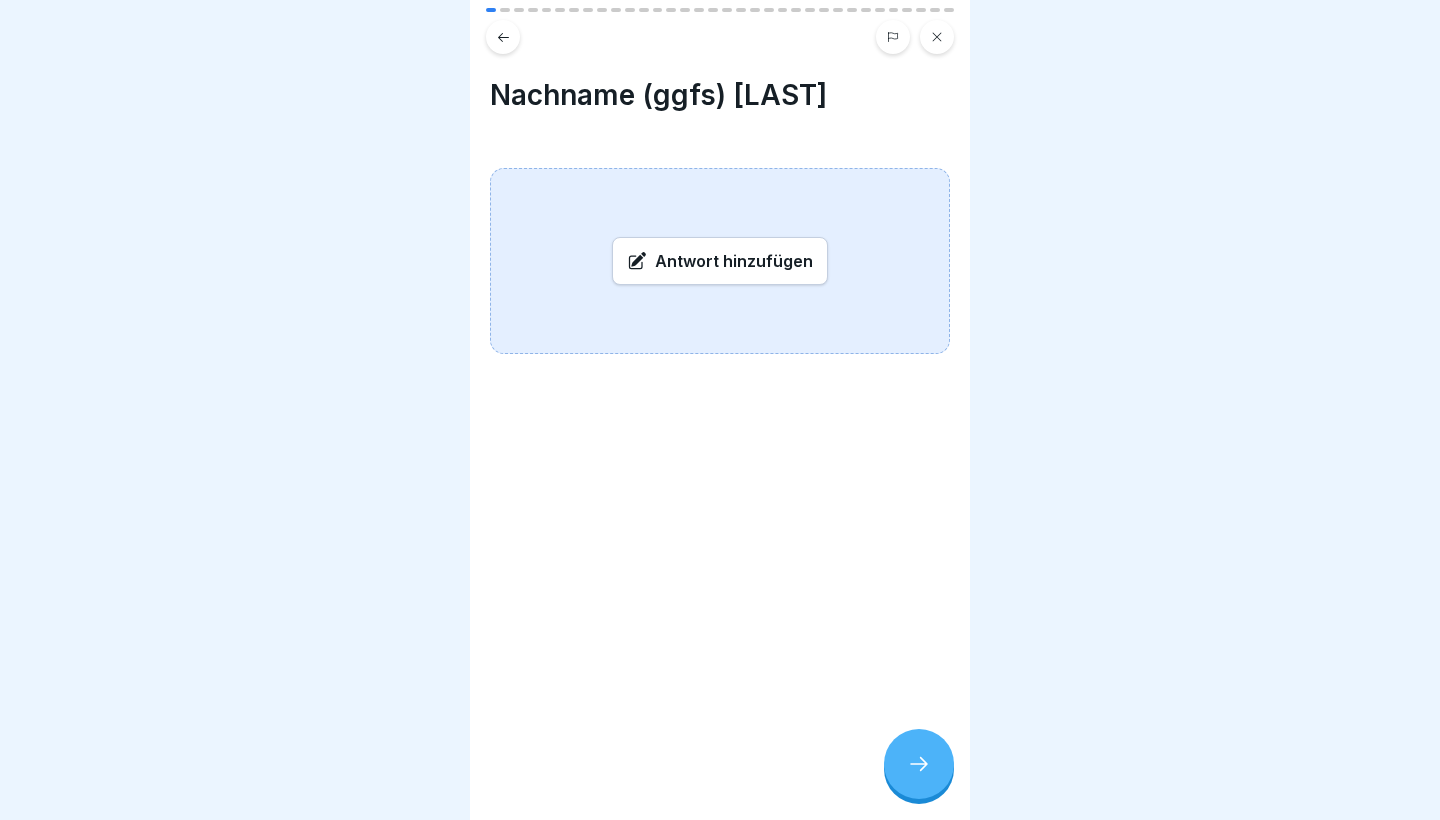 click on "Antwort hinzufügen" at bounding box center [720, 261] 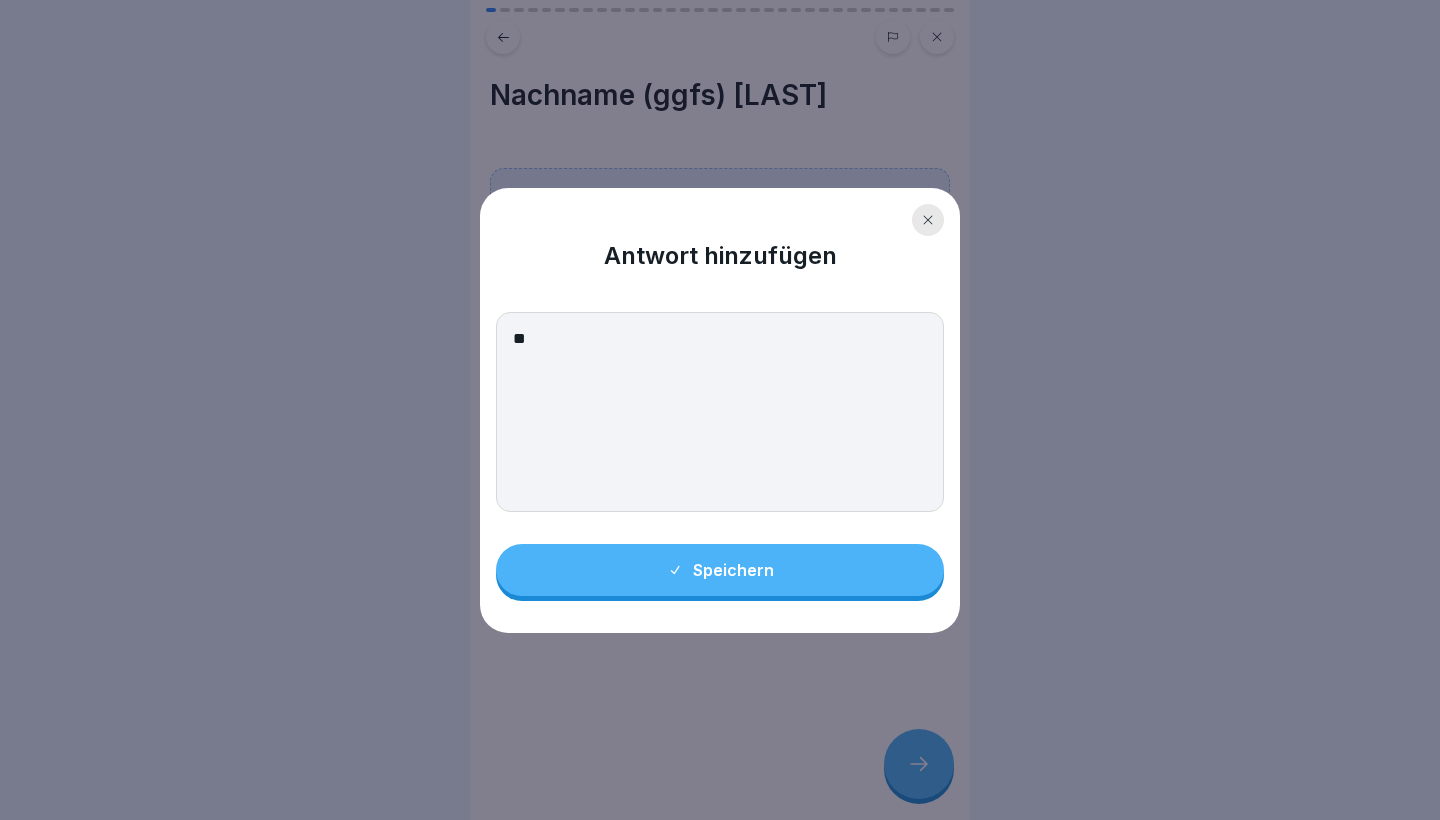 type on "*" 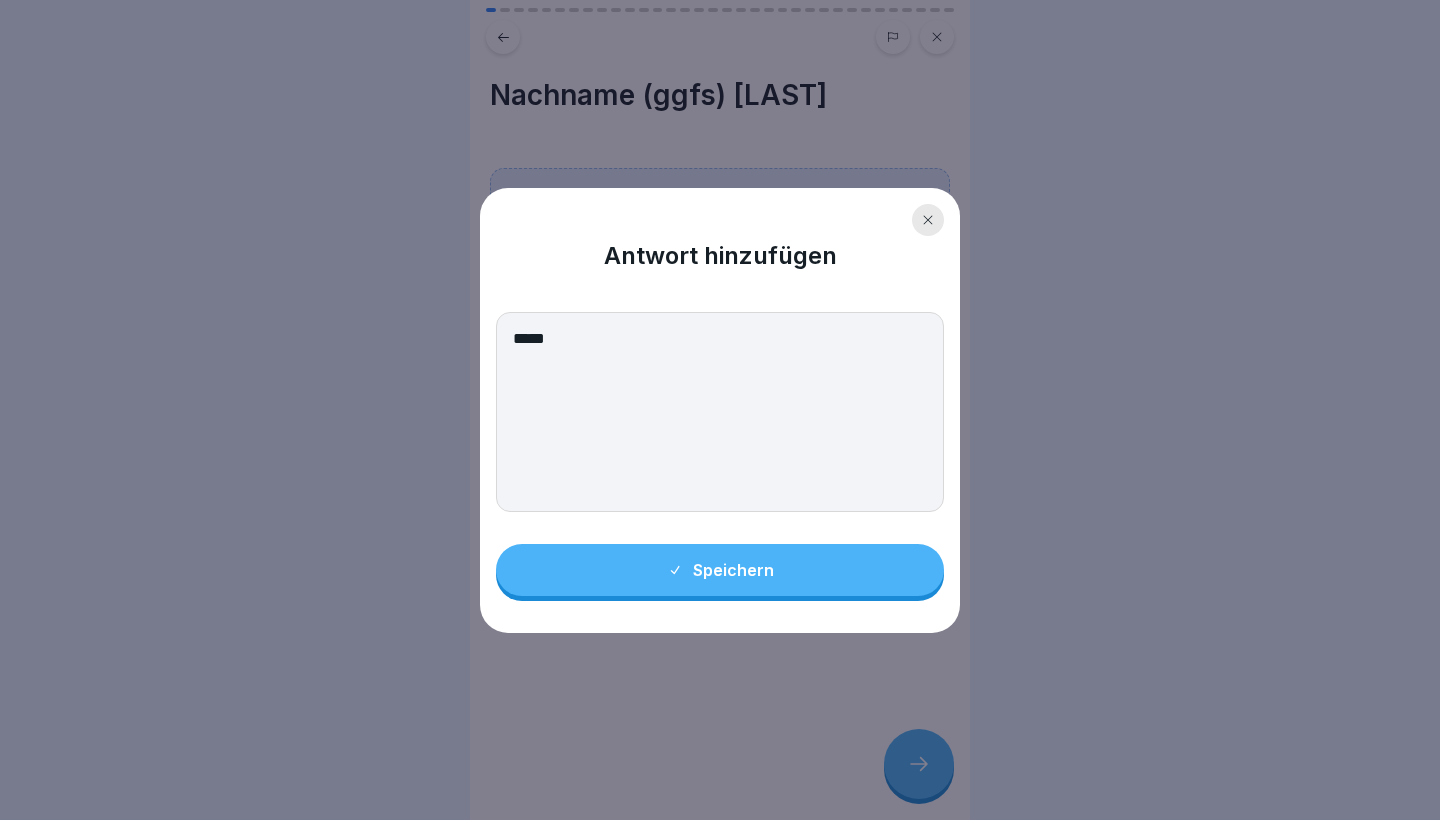 type on "*****" 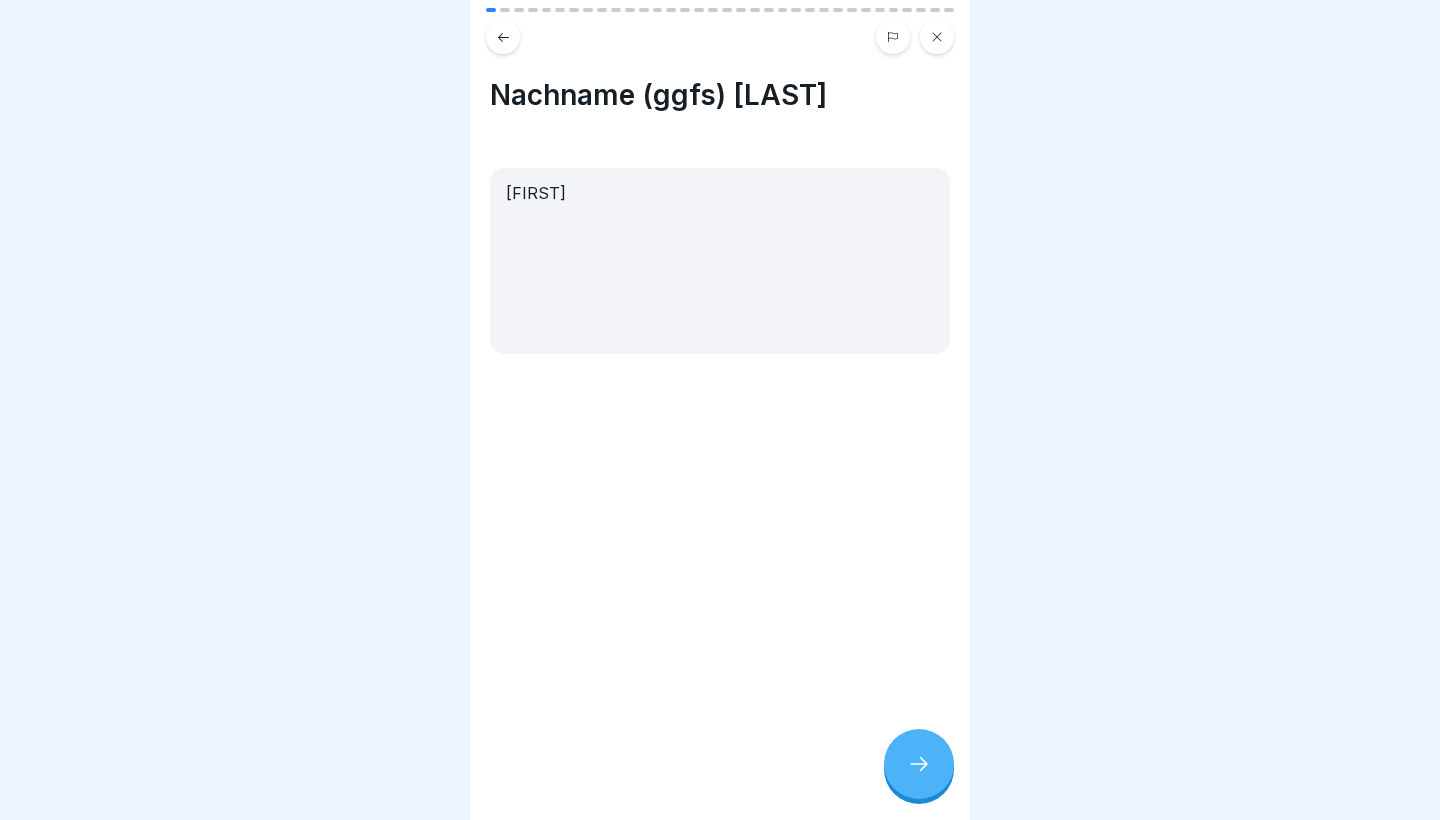 click 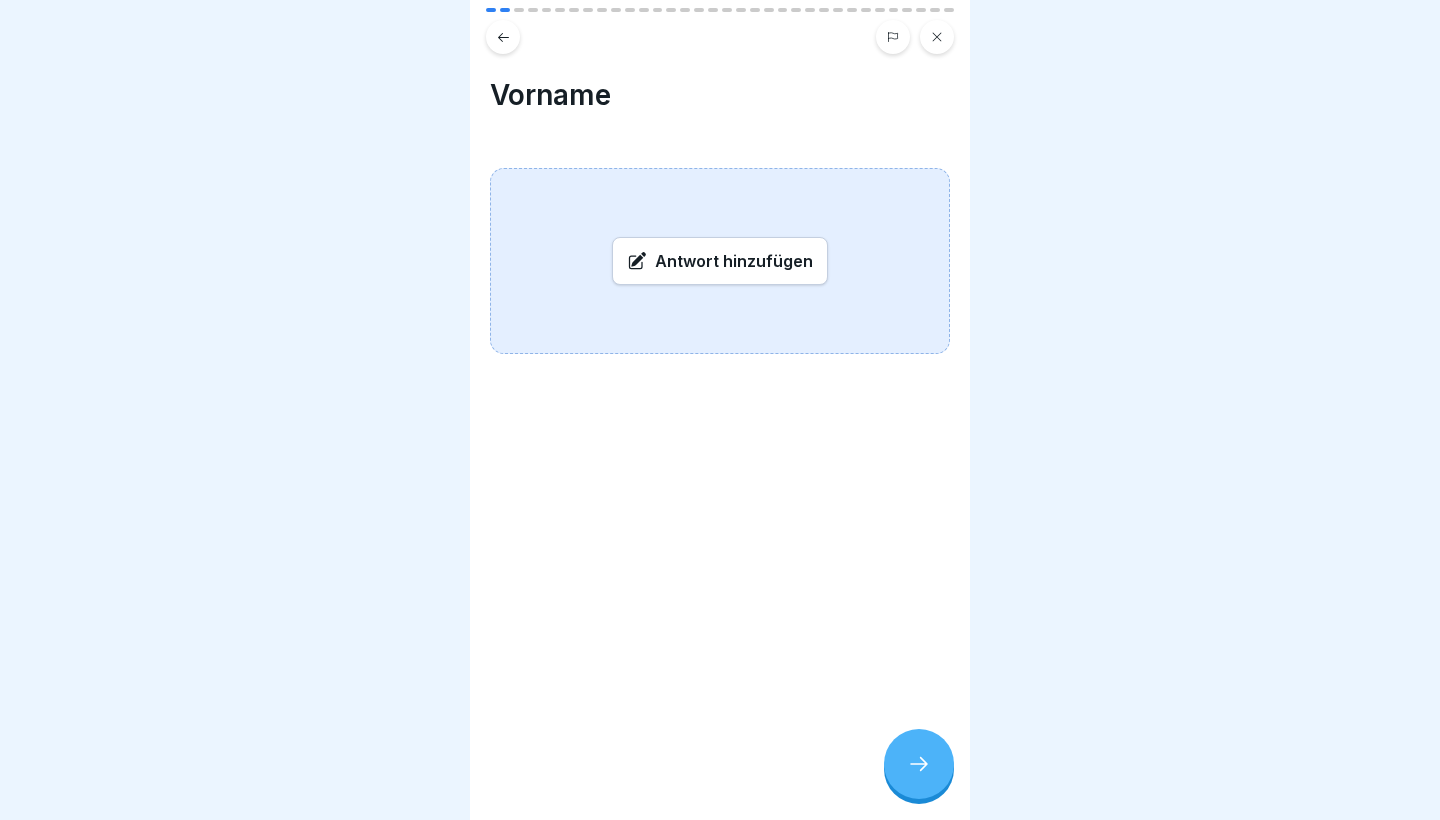 click on "Antwort hinzufügen" at bounding box center [720, 261] 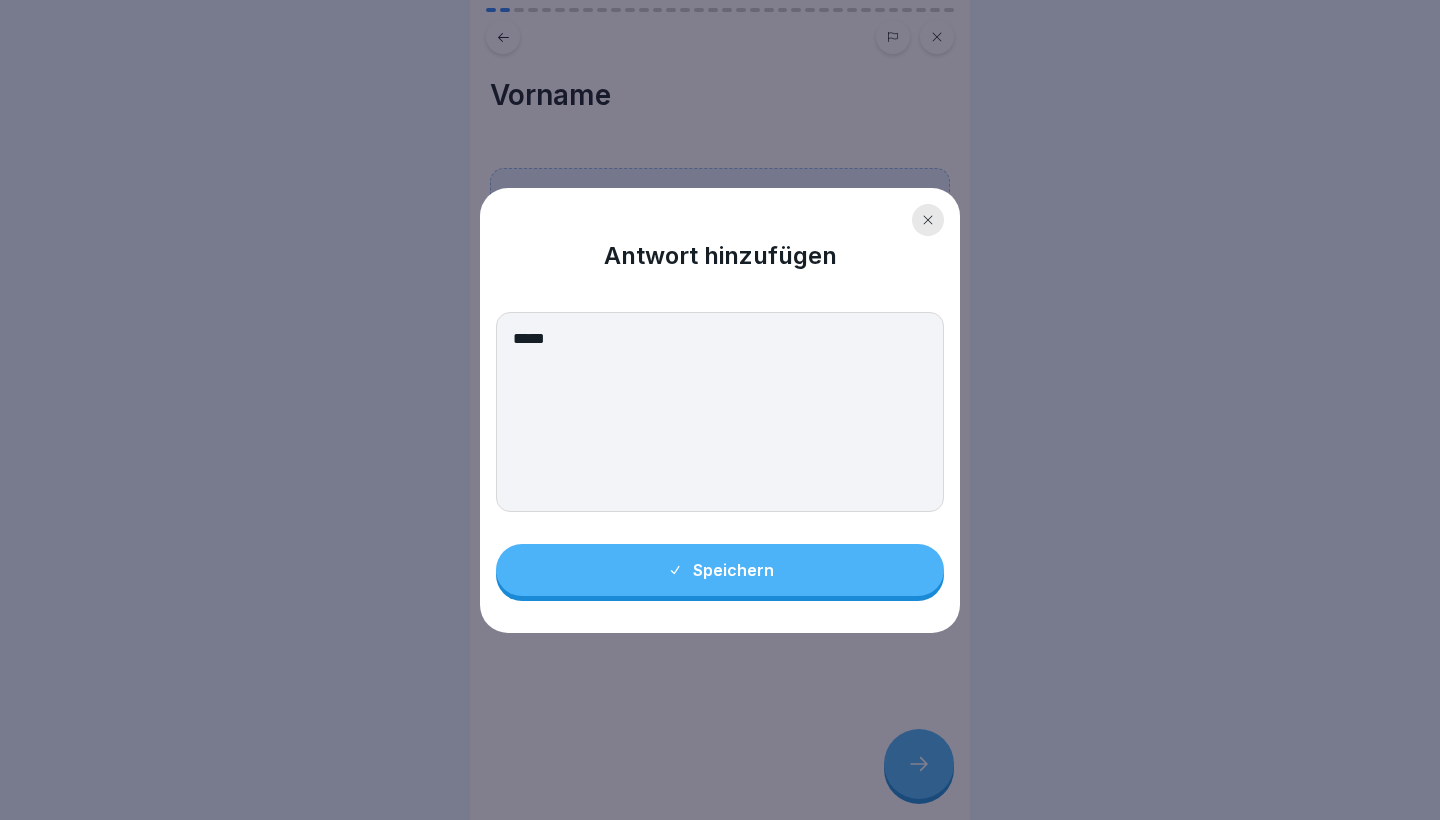 type on "*****" 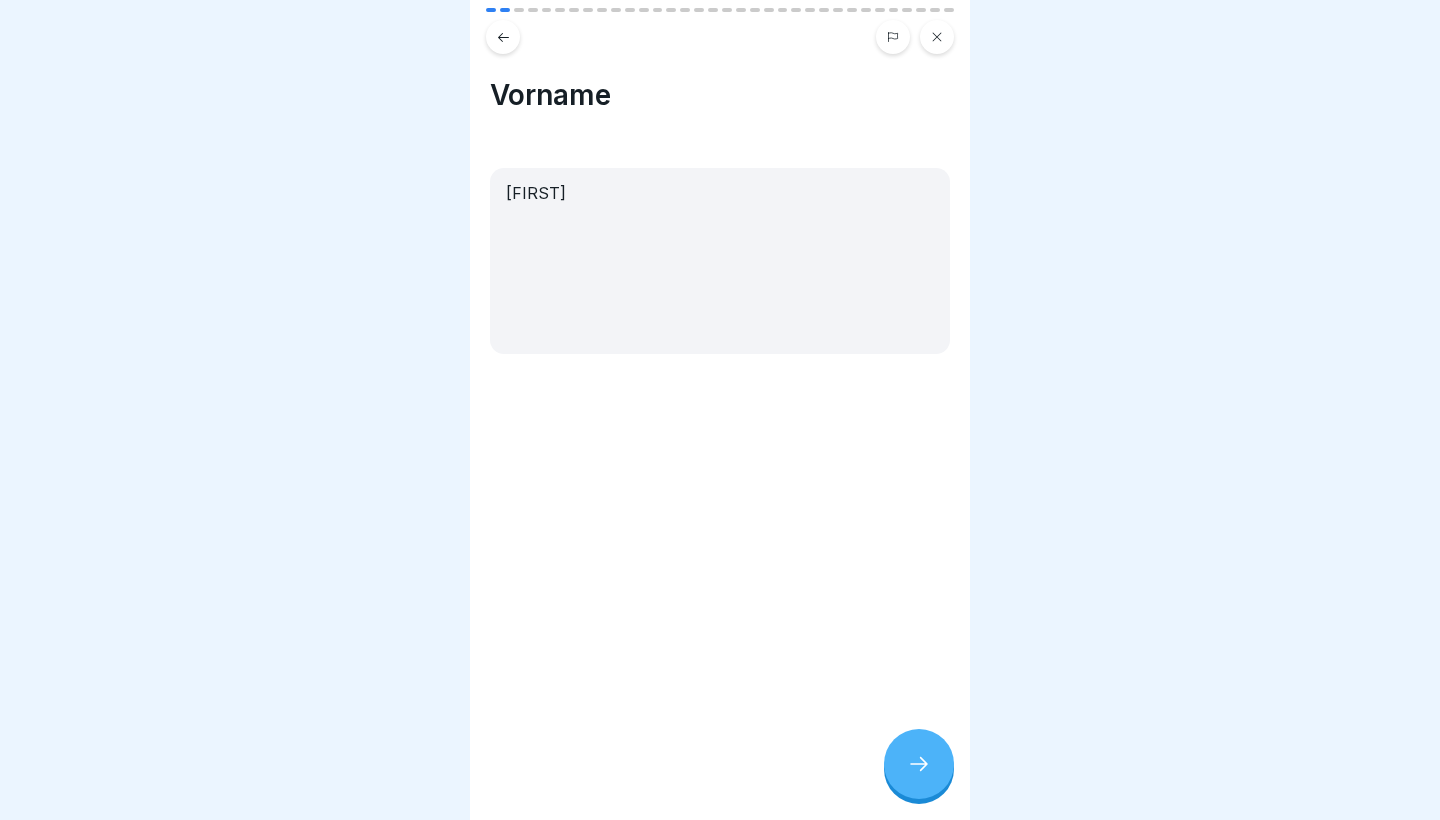 click at bounding box center [919, 764] 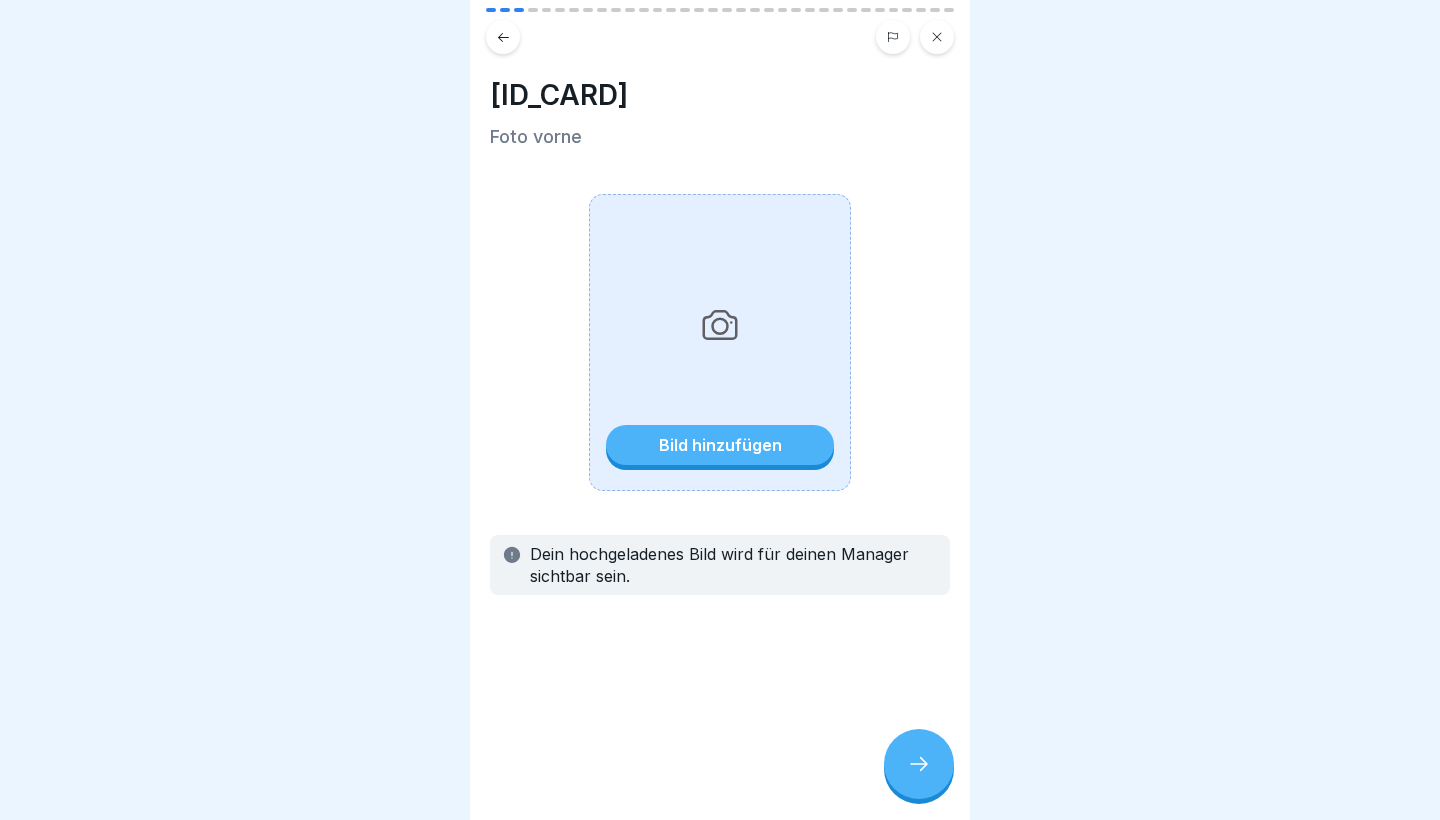 click on "Bild hinzufügen" at bounding box center [720, 445] 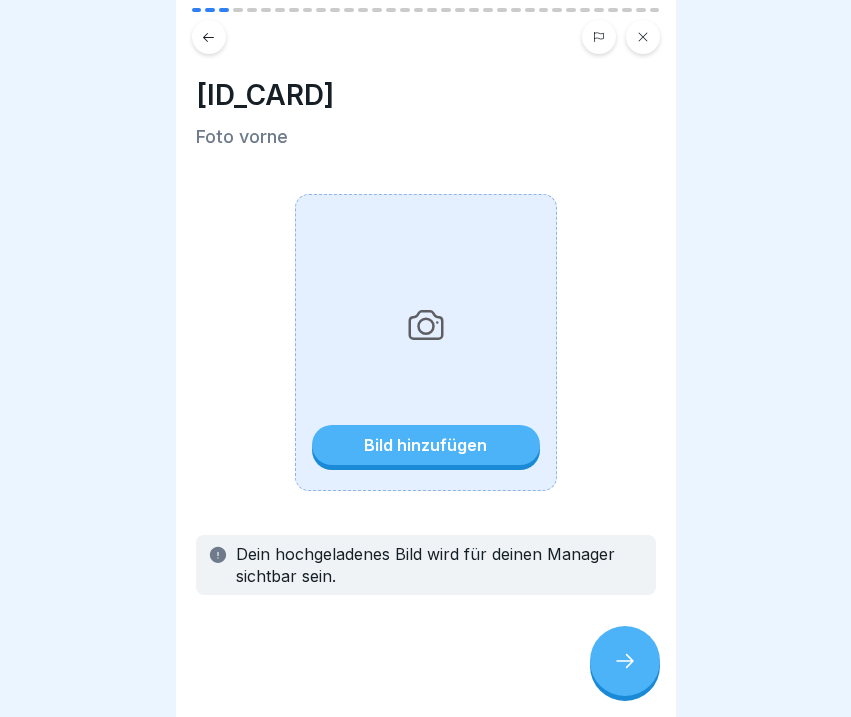 click on "Bild hinzufügen" at bounding box center (426, 342) 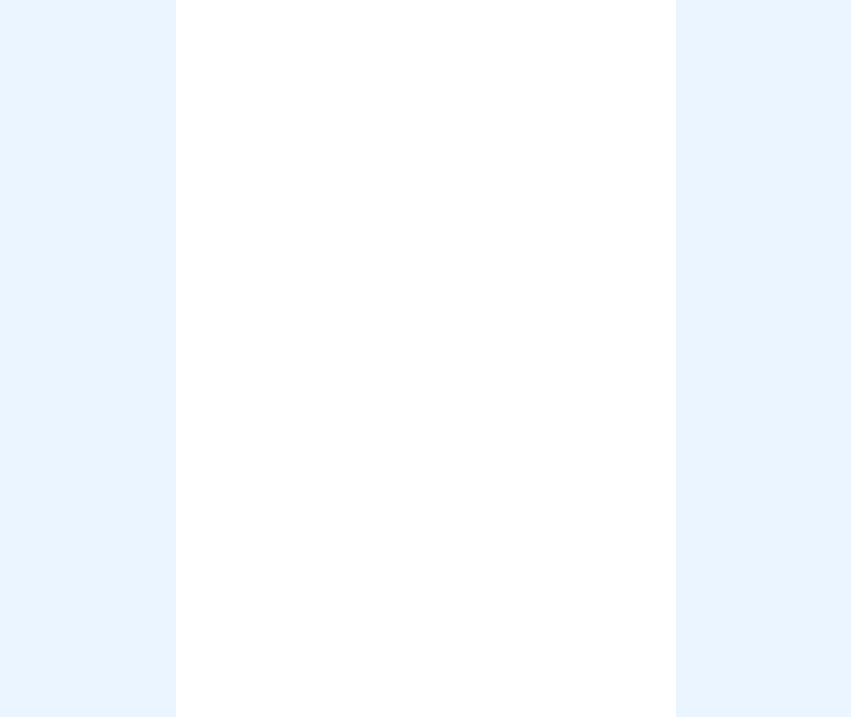 scroll, scrollTop: 0, scrollLeft: 0, axis: both 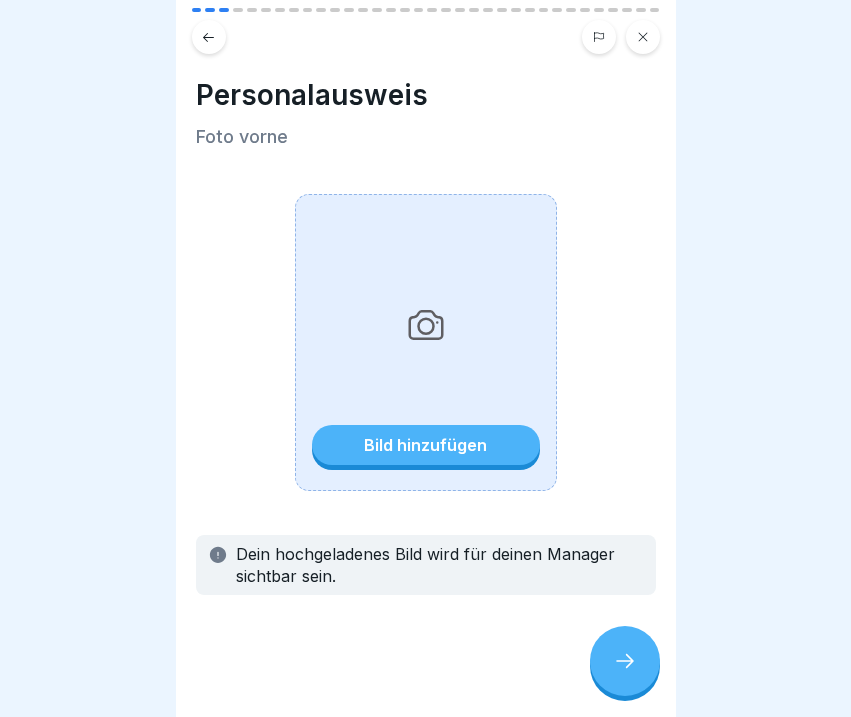 click on "Bild hinzufügen" at bounding box center [425, 445] 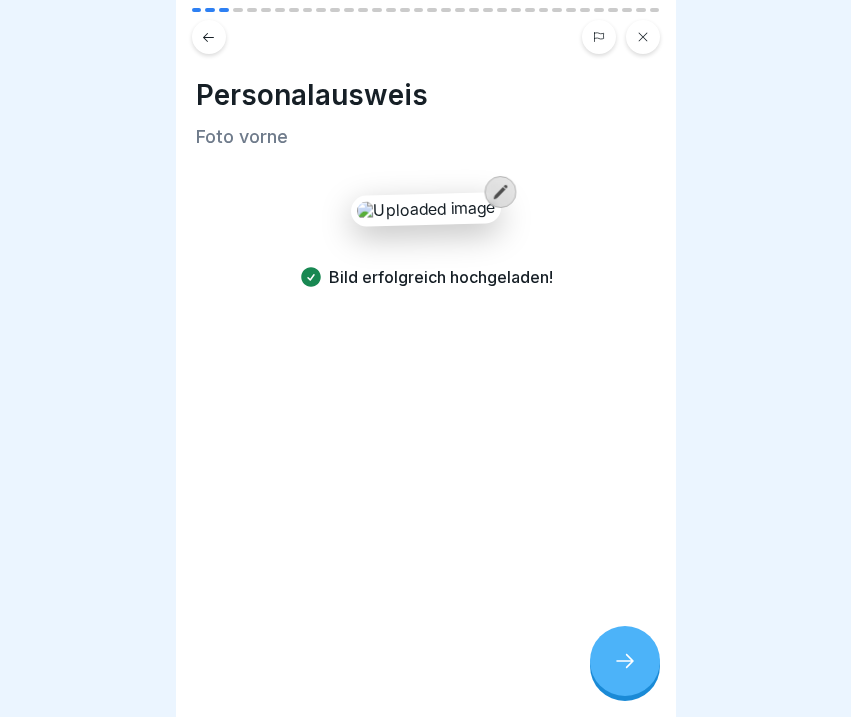 click at bounding box center (625, 661) 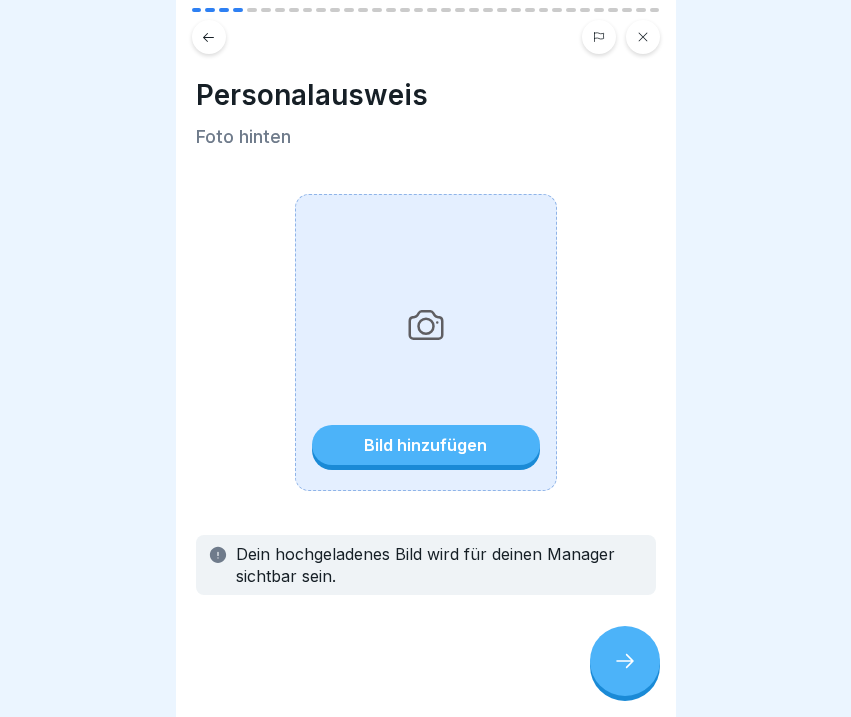 click on "Bild hinzufügen" at bounding box center [426, 342] 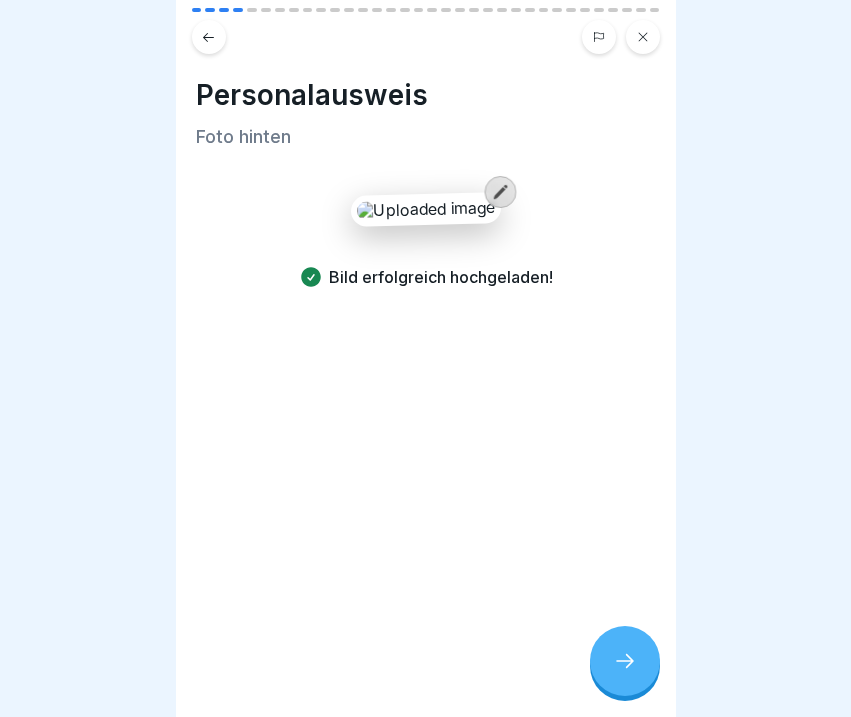 click 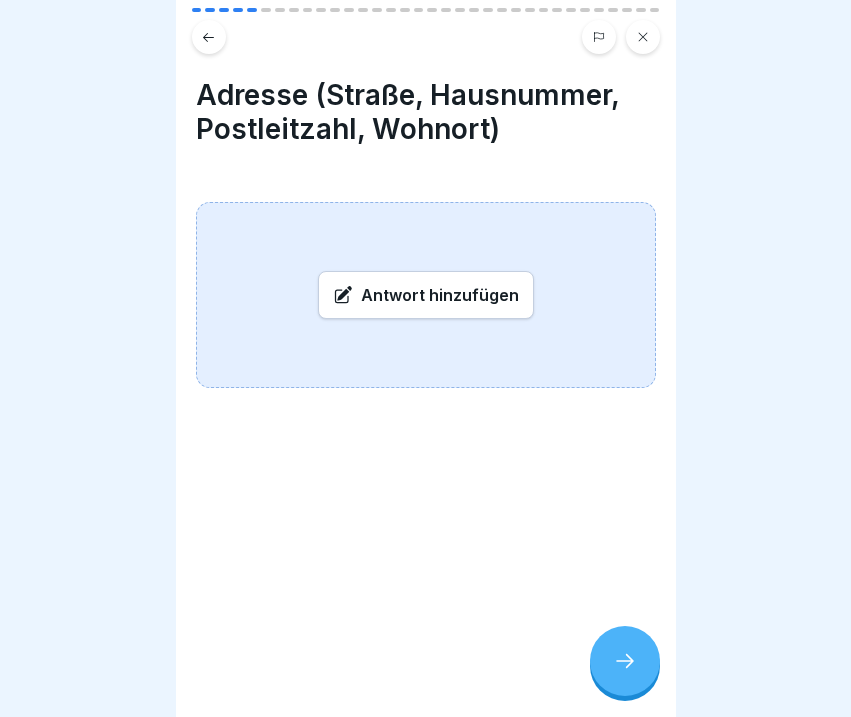 click on "Antwort hinzufügen" at bounding box center [426, 295] 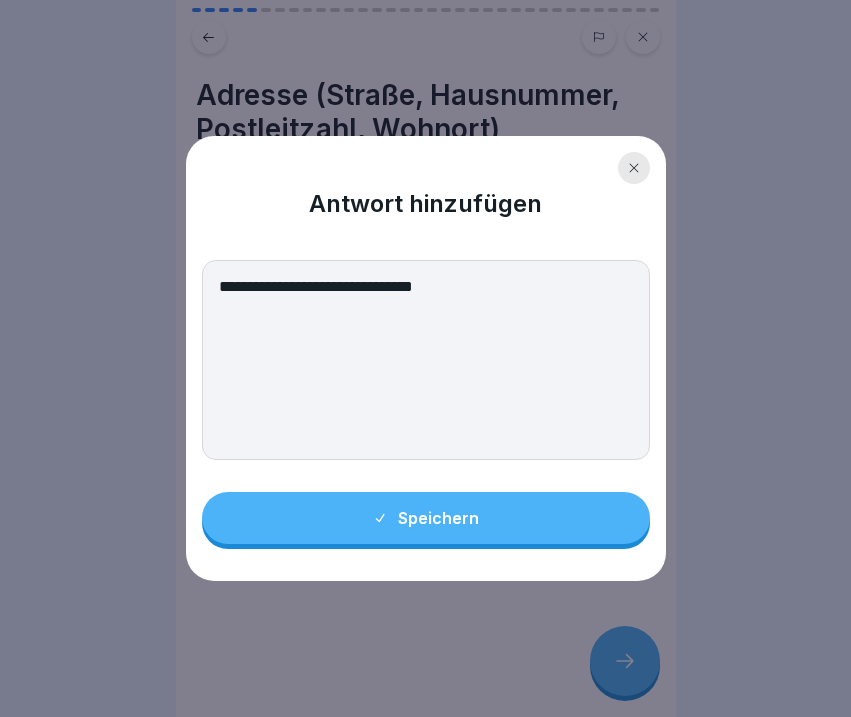 type on "**********" 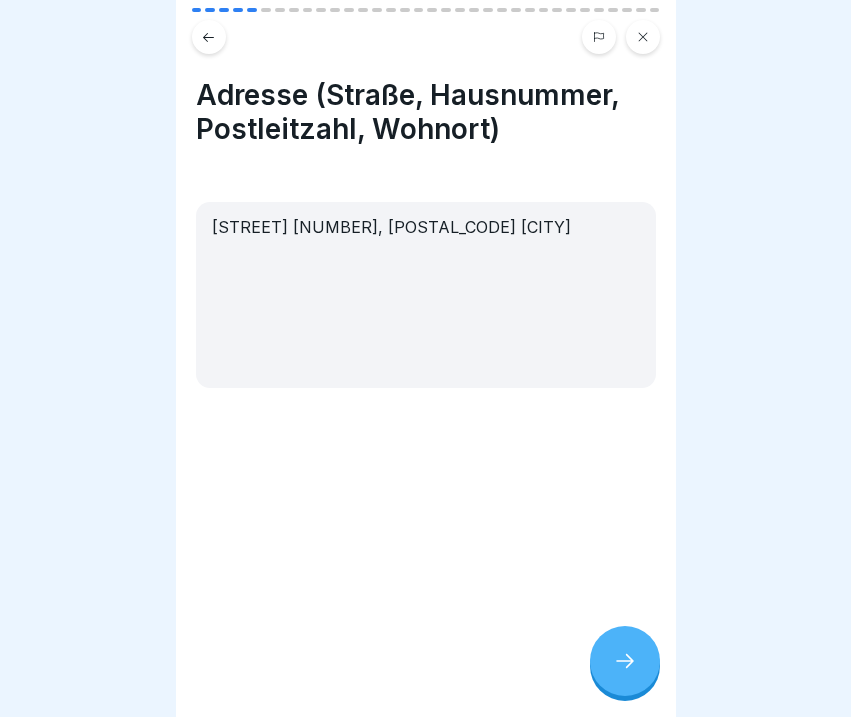 click at bounding box center [625, 661] 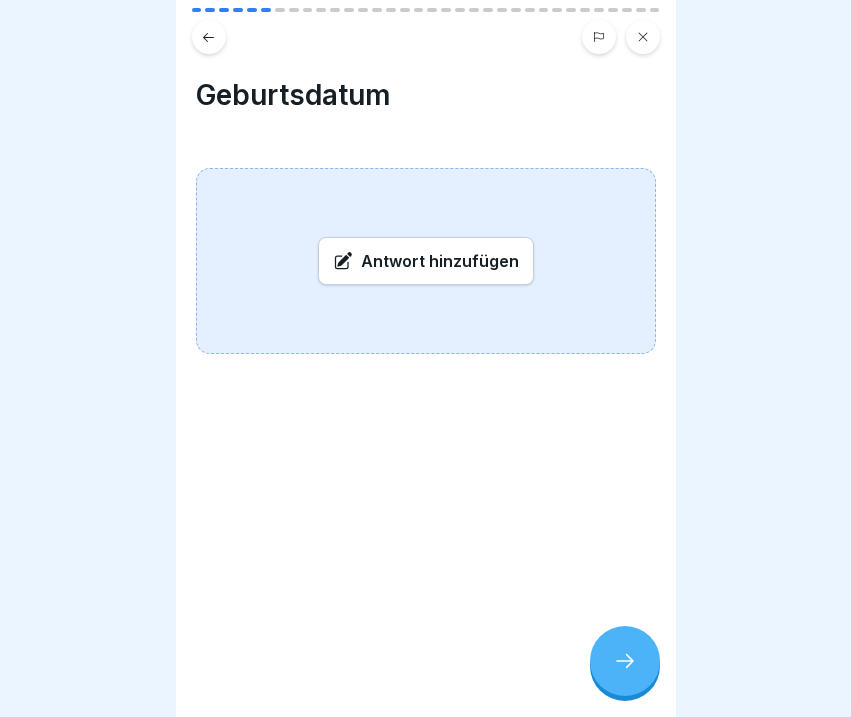 click on "Antwort hinzufügen" at bounding box center [426, 261] 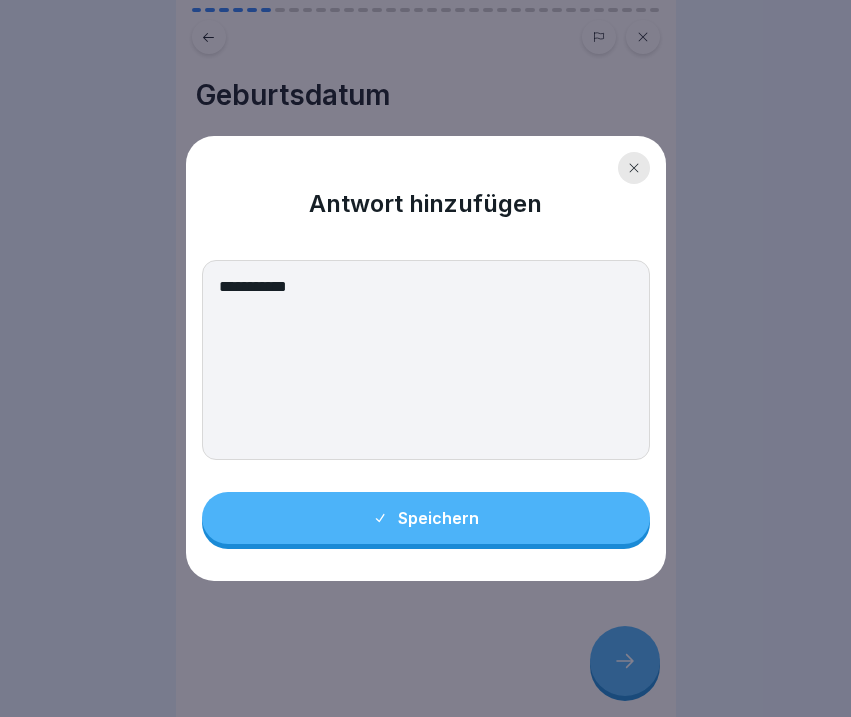 type on "**********" 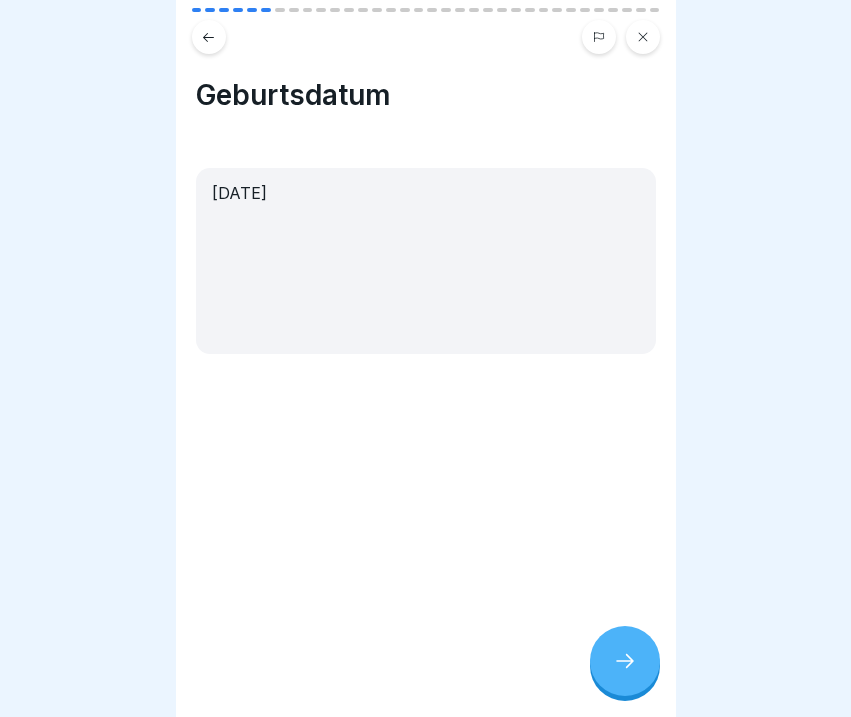 click at bounding box center [625, 661] 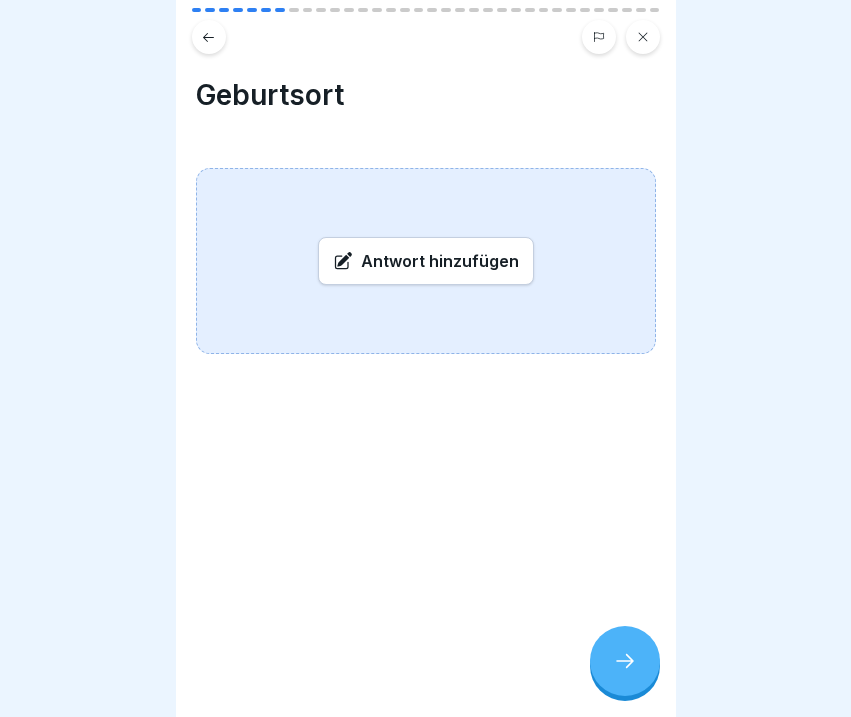 click on "Antwort hinzufügen" at bounding box center [426, 261] 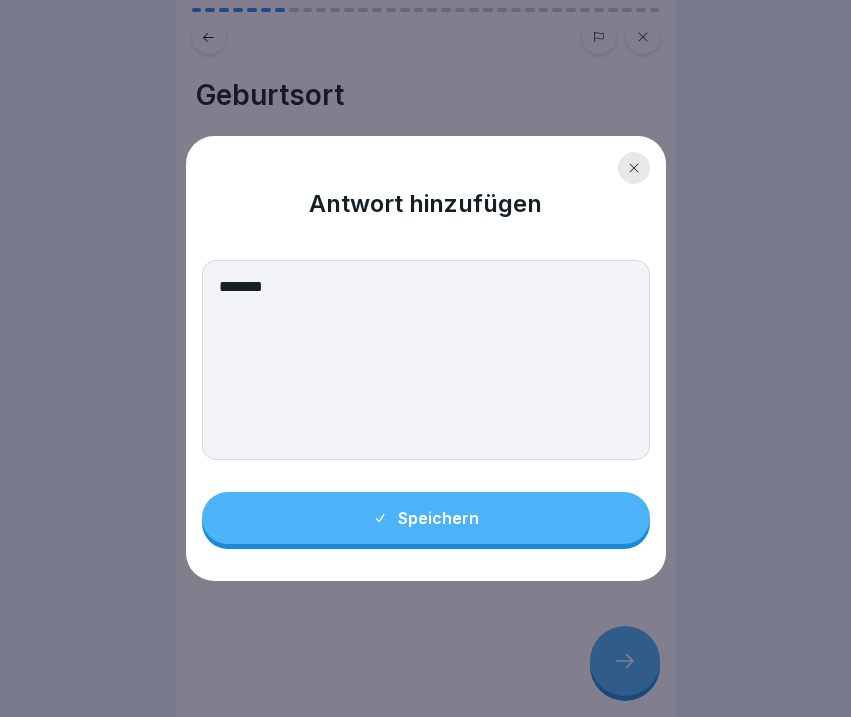 type on "******" 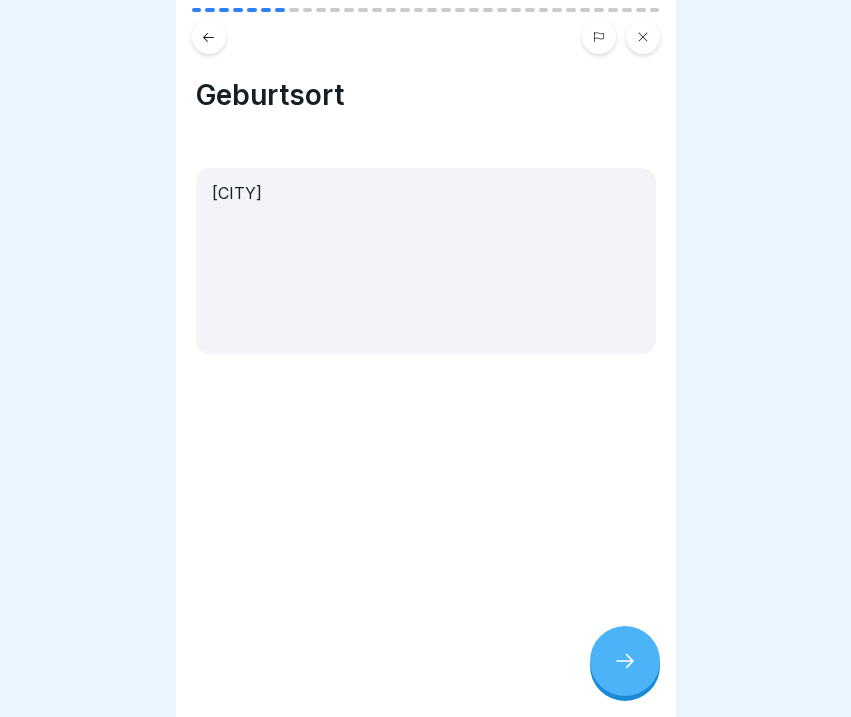 click 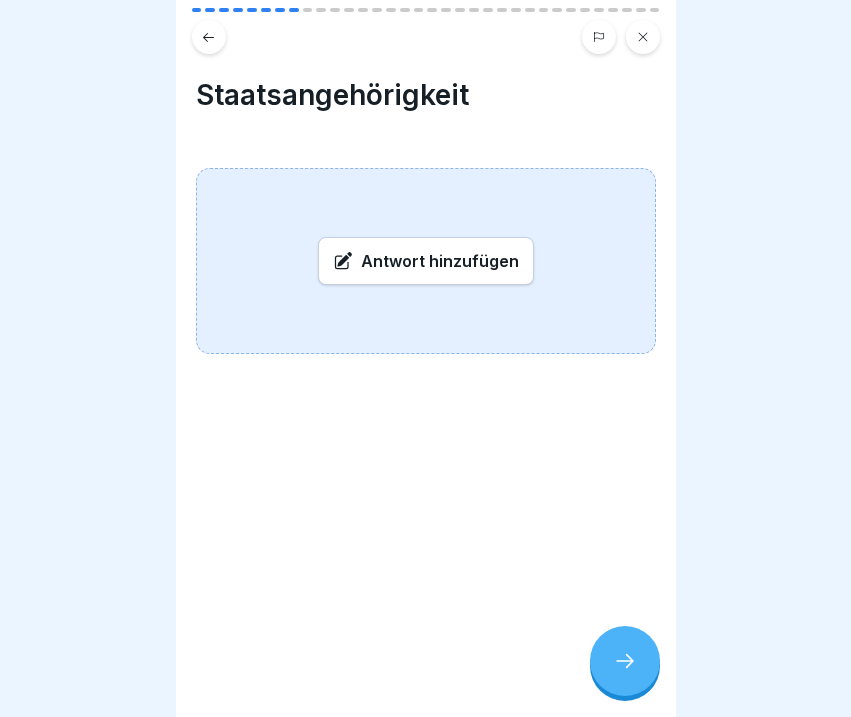 click on "Antwort hinzufügen" at bounding box center (426, 261) 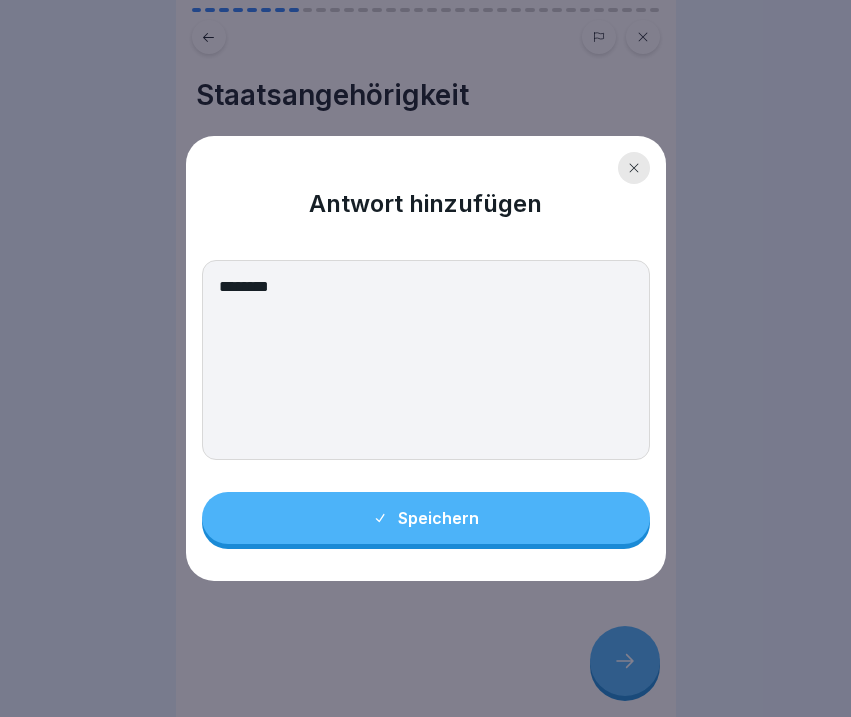 type on "*******" 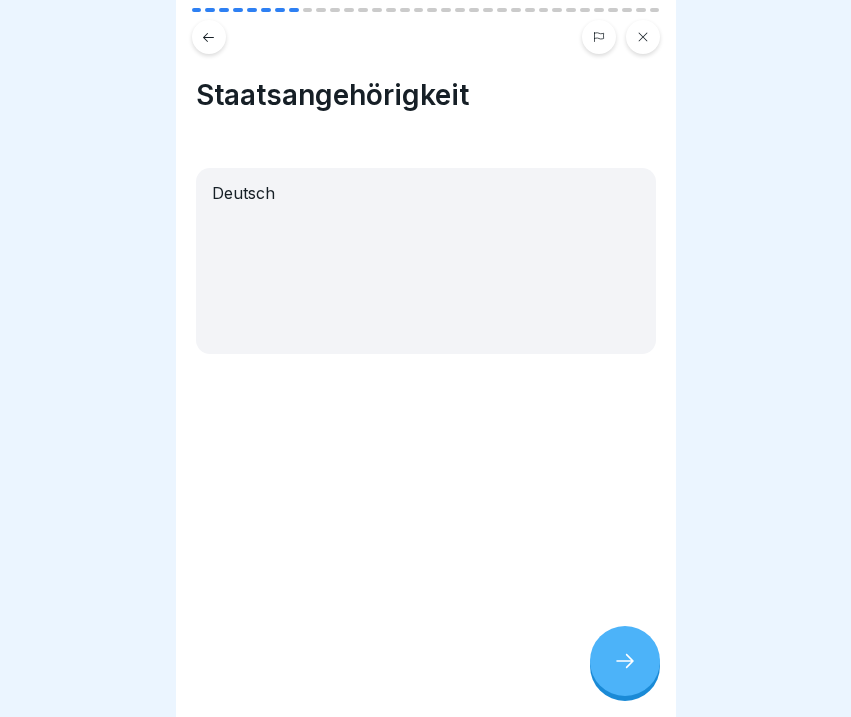 click at bounding box center (625, 661) 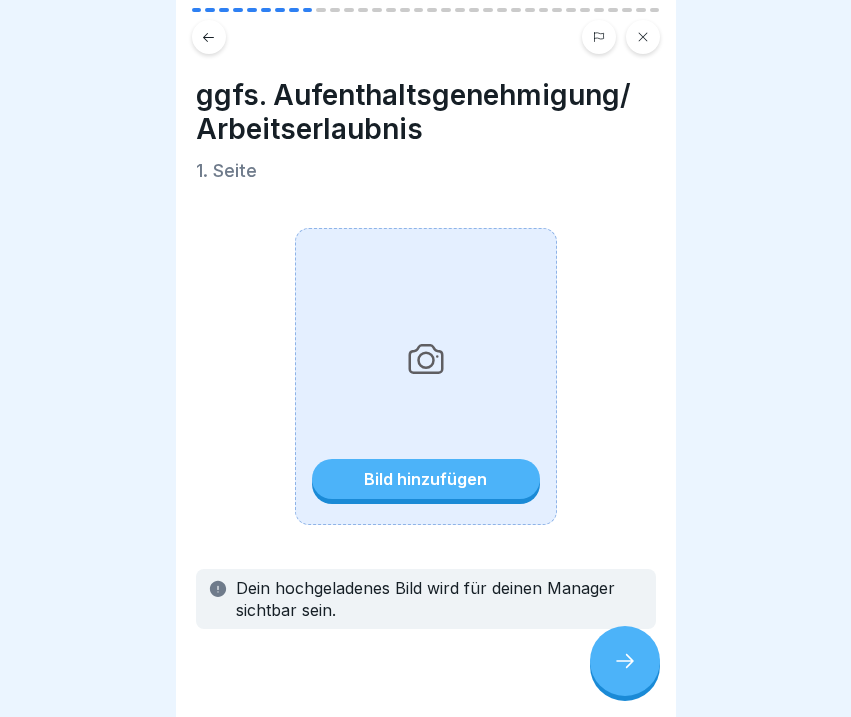 click at bounding box center [625, 661] 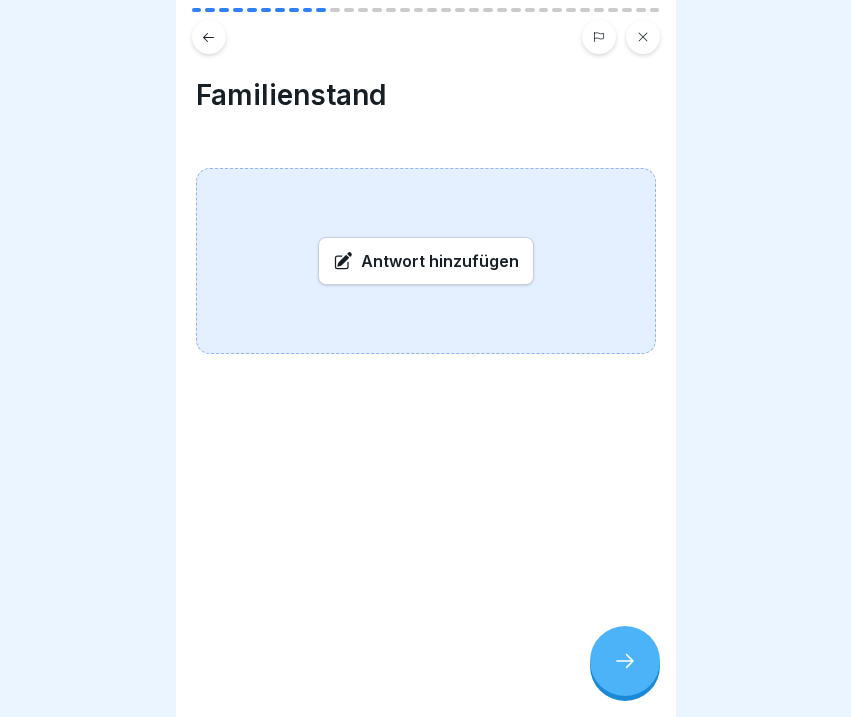 click on "Antwort hinzufügen" at bounding box center (426, 261) 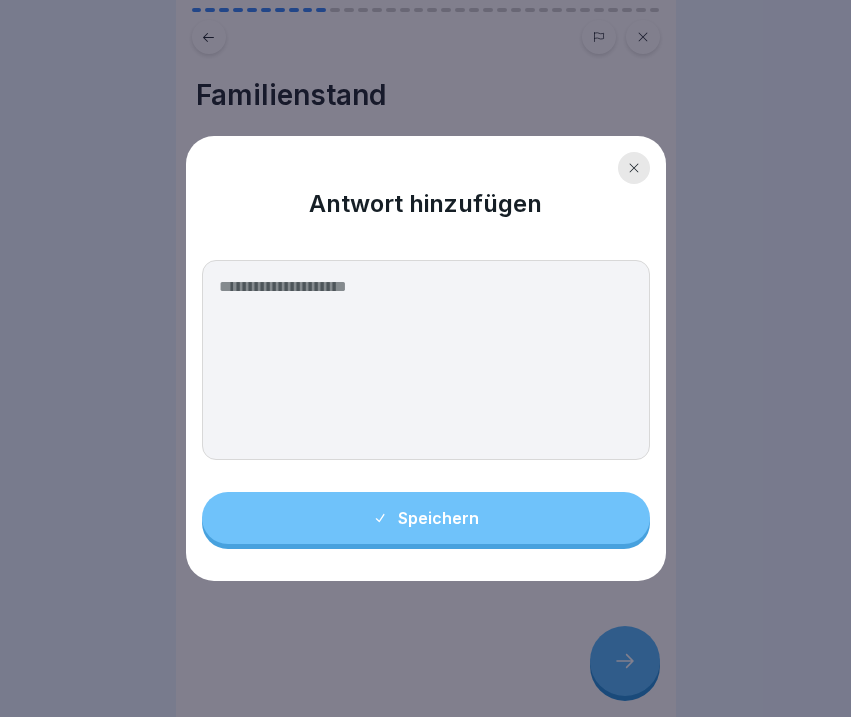 click on "Antwort hinzufügen Speichern" at bounding box center (426, 358) 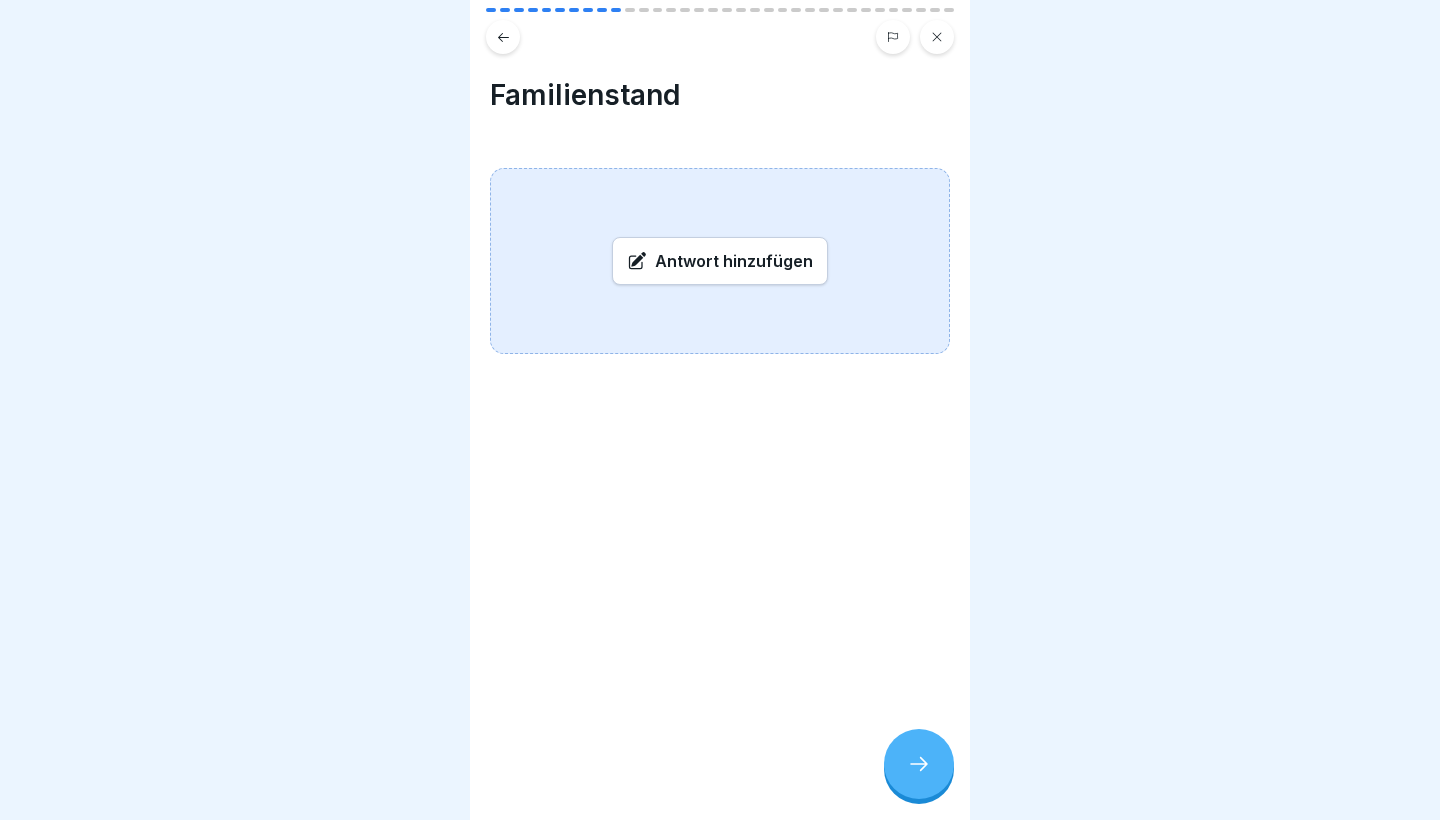 click on "Antwort hinzufügen" at bounding box center (720, 261) 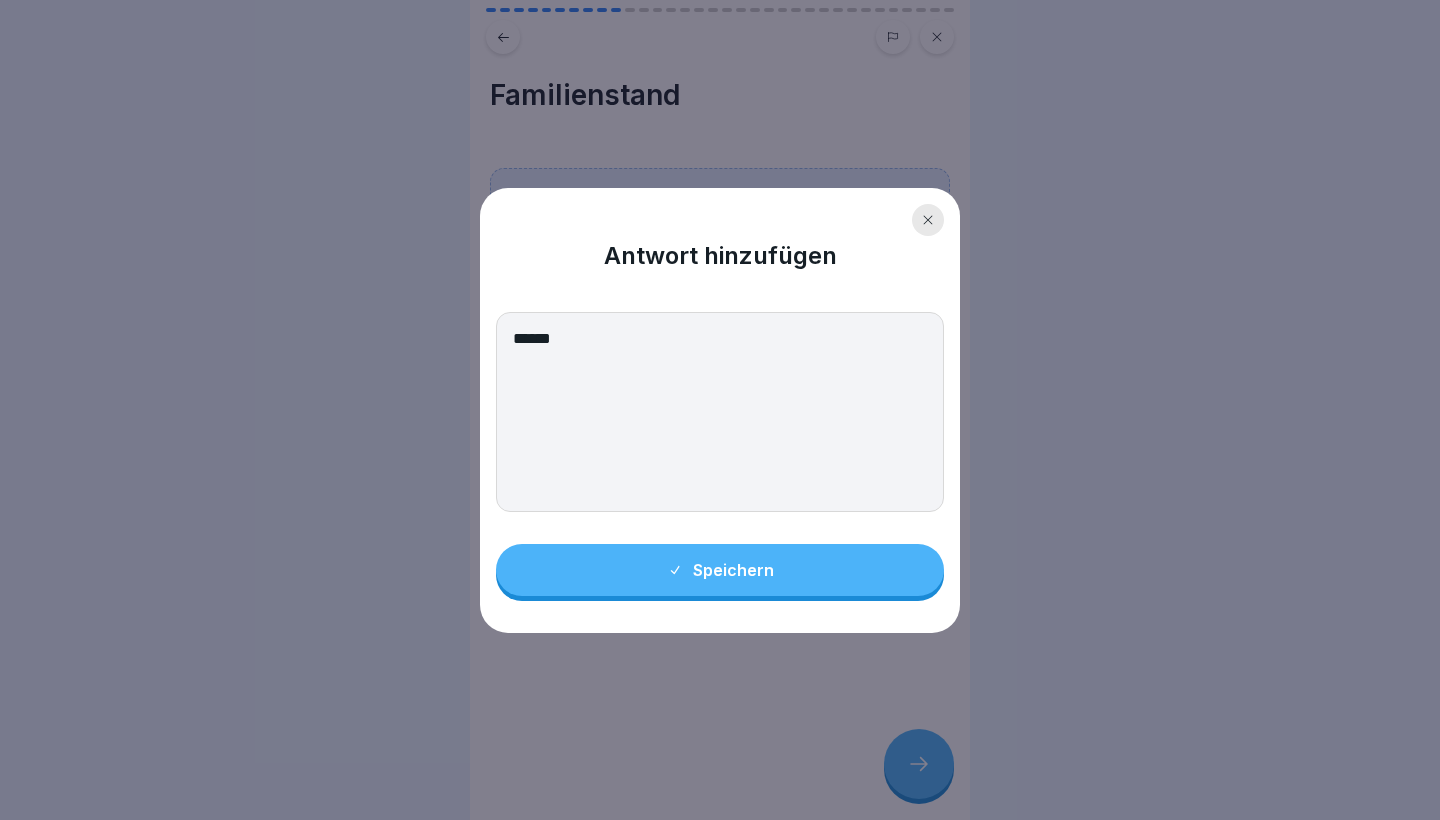 type on "*****" 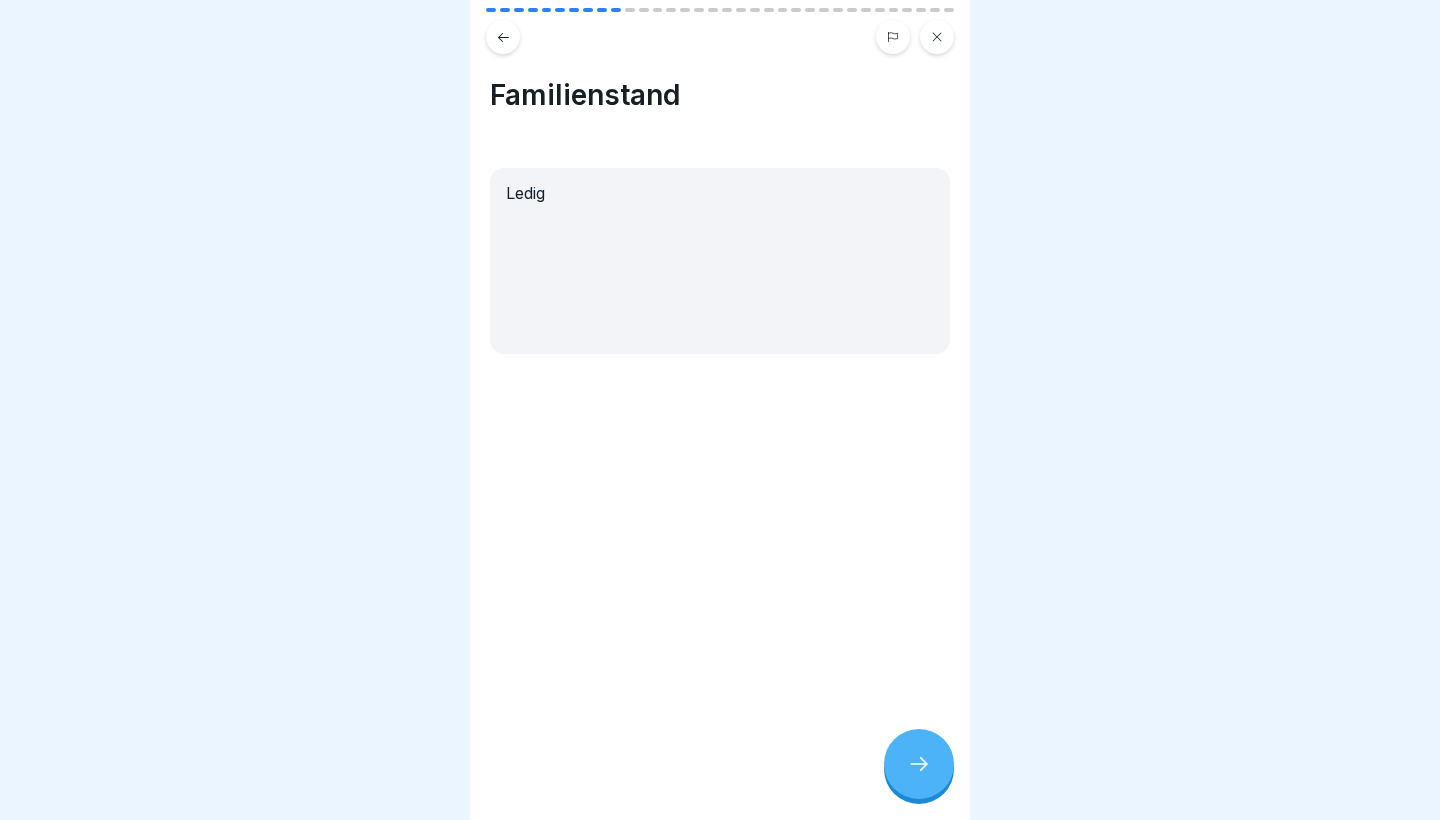 click 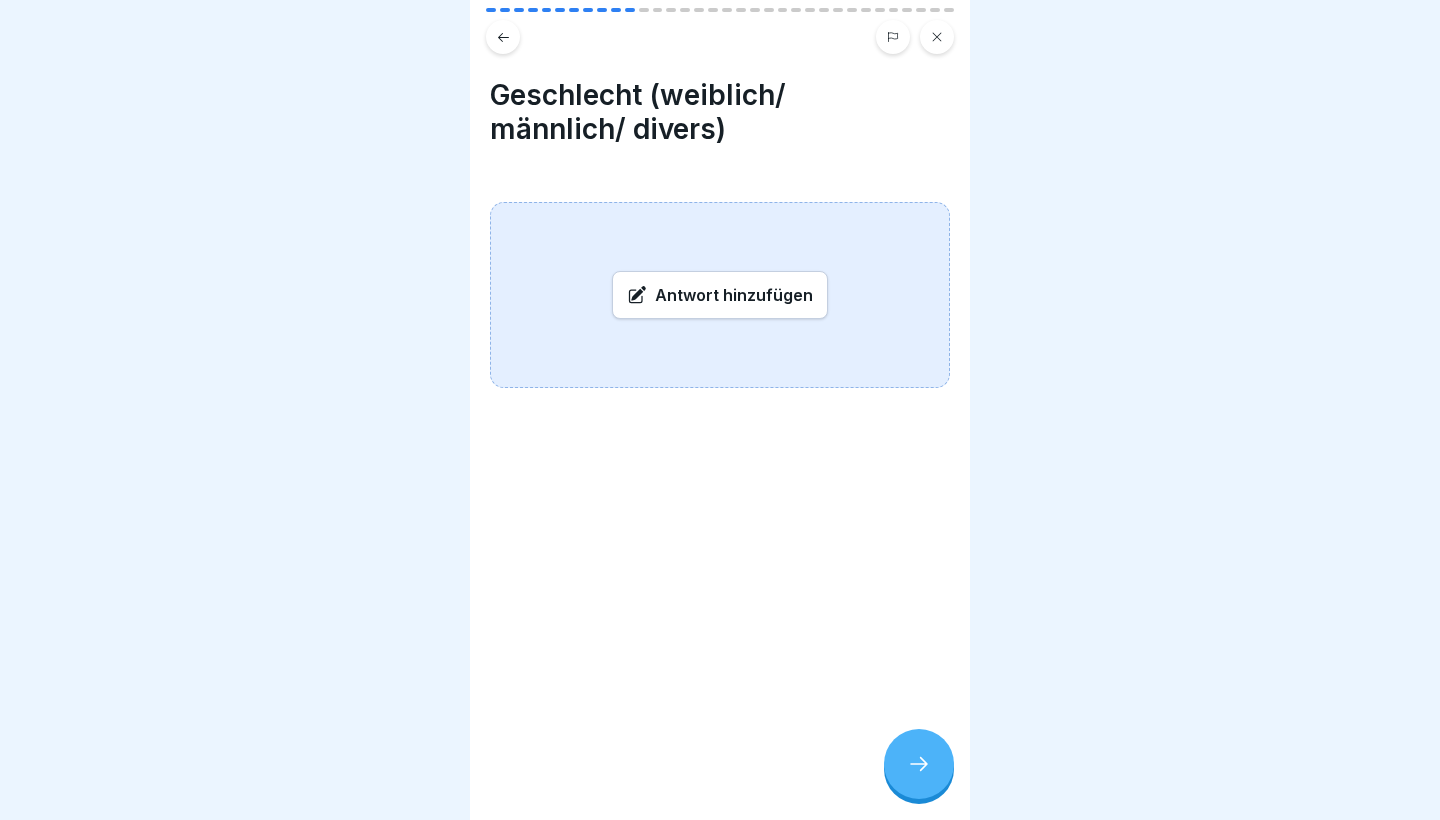 click on "Antwort hinzufügen" at bounding box center (720, 295) 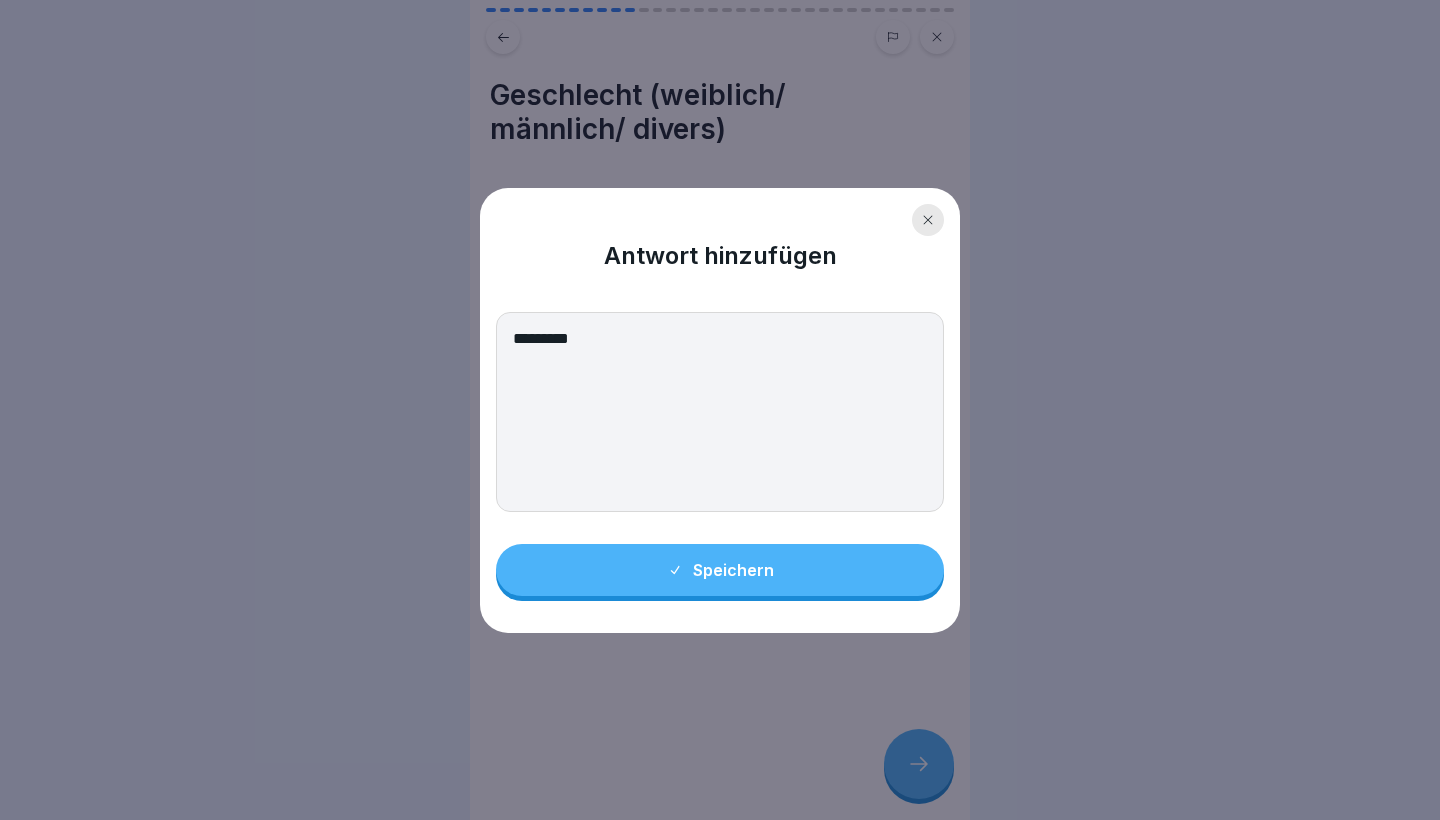 type on "********" 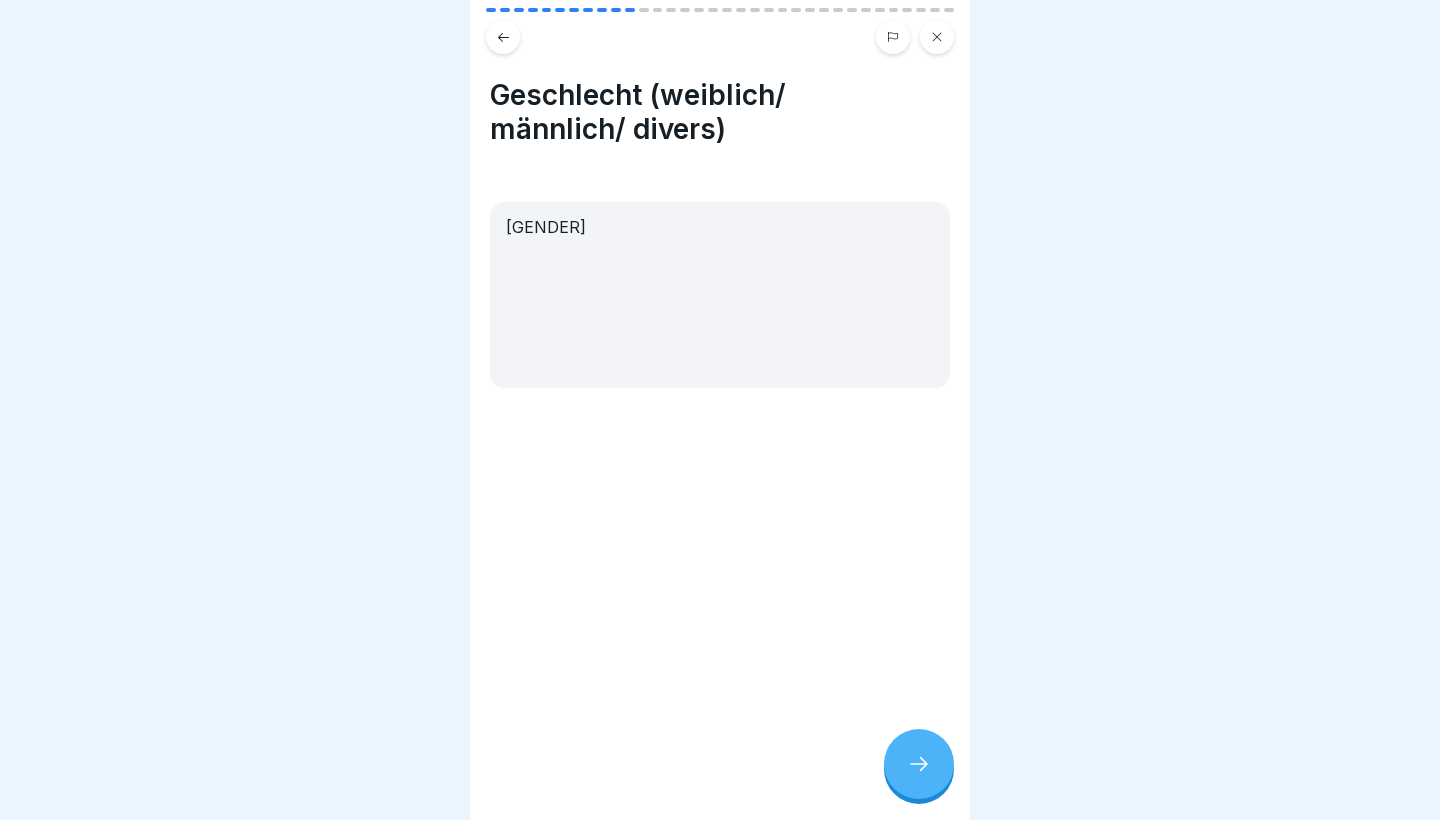 click 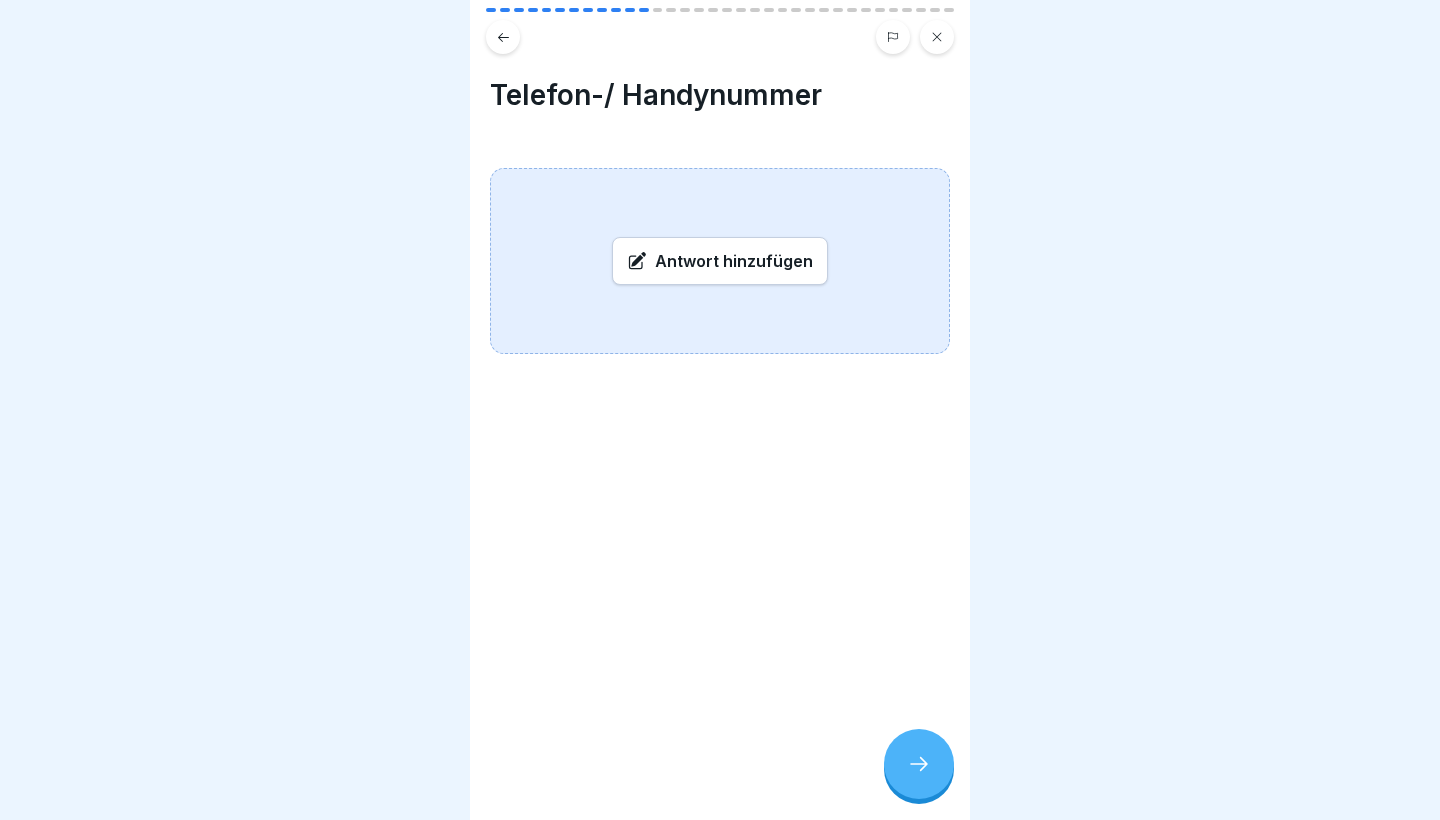 click on "Antwort hinzufügen" at bounding box center (720, 261) 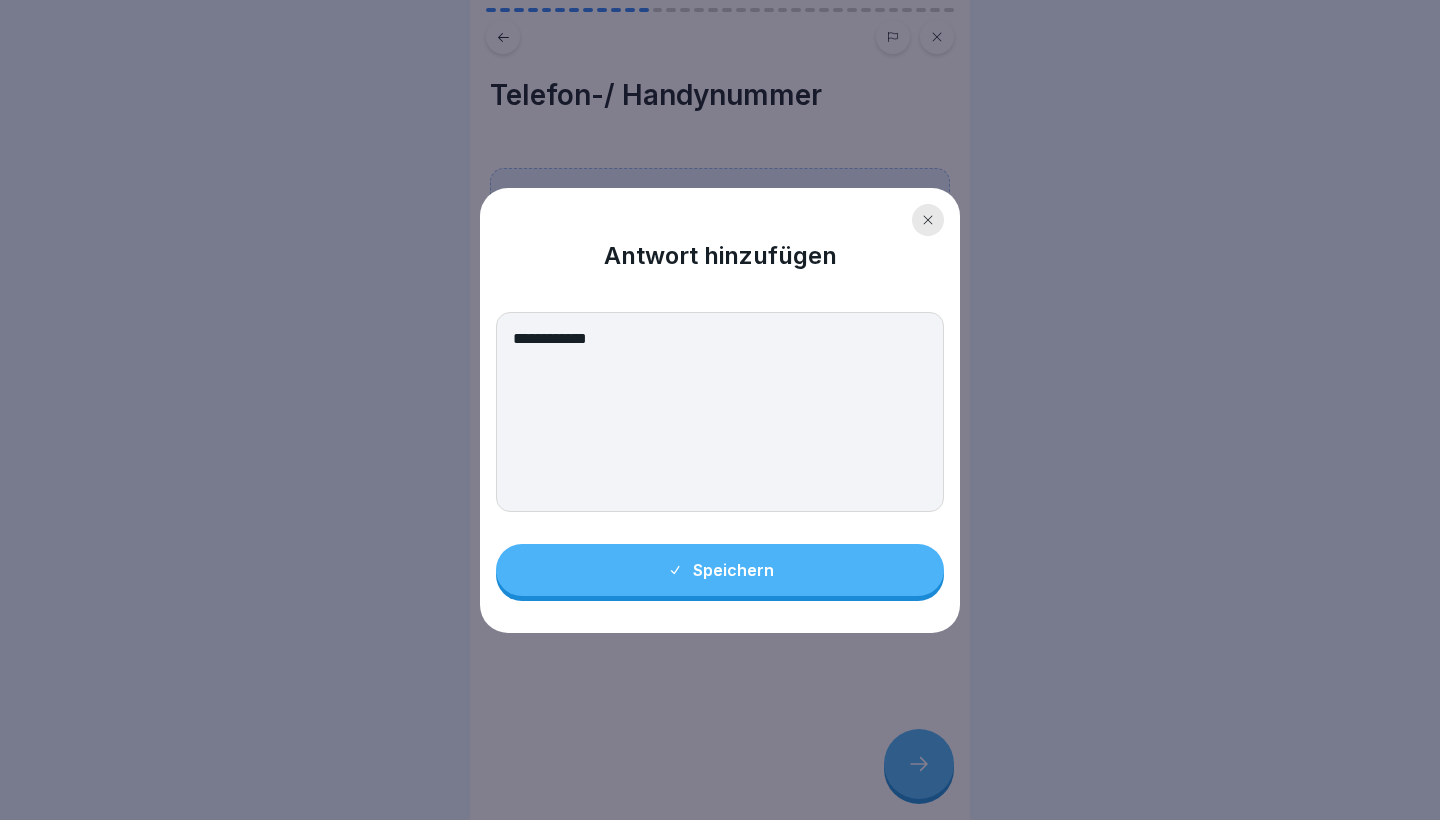 type on "**********" 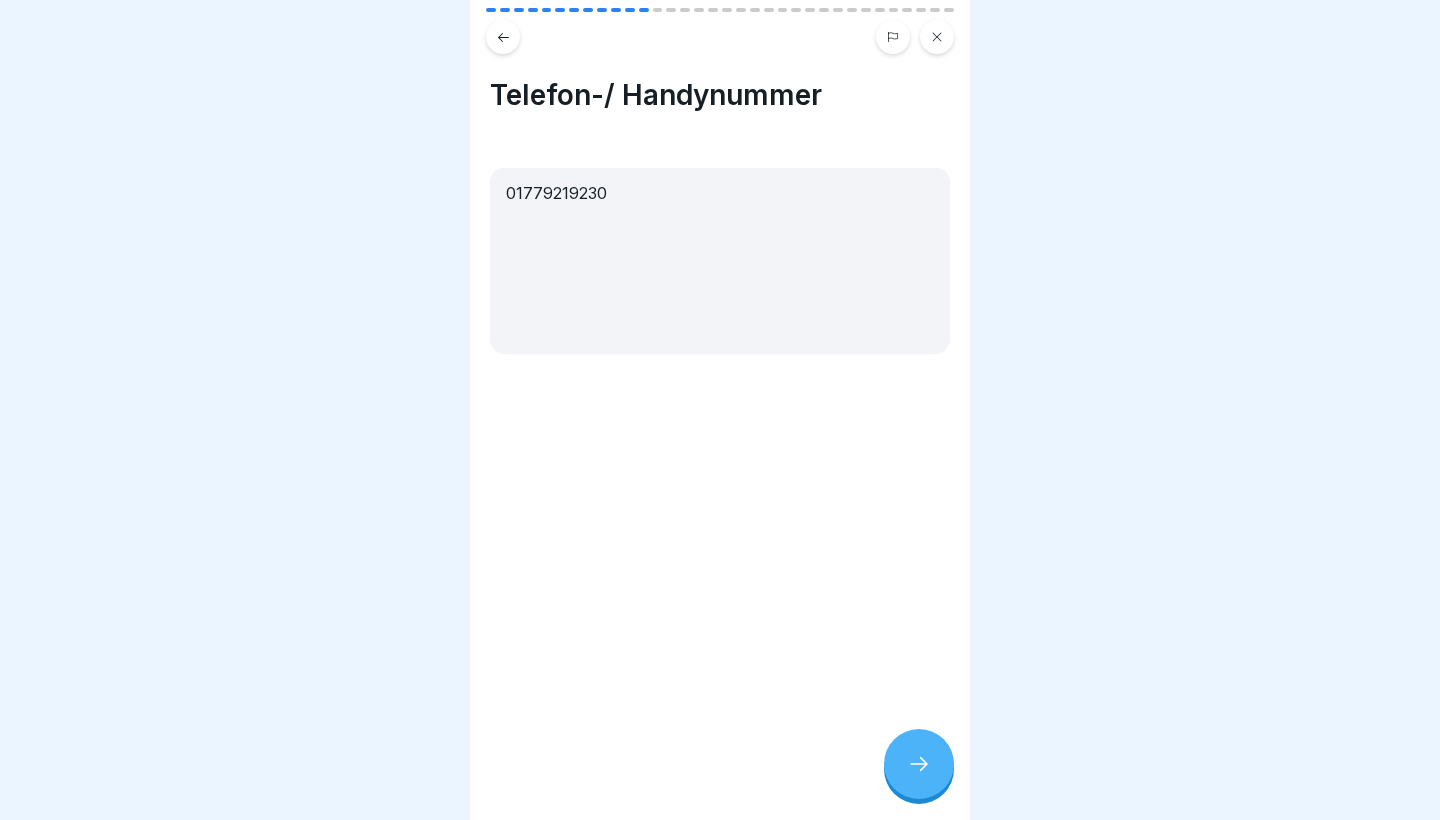 click on "Mein Start bei Peter Pane - Personalfragebogen 34 Schritte Deutsch Personalfragebogen   Willkommen bei Peter Pane  Fortfahren Nachname (ggfs) Familienname  [NAME] Vorname  [NAME] Personalausweis  Foto vorne  Bild erfolgreich hochgeladen! Personalausweis  Foto hinten  Bild erfolgreich hochgeladen! Adresse (Straße, Hausnummer, Postleitzahl, Wohnort) [STREET] [NUMBER], [POSTAL_CODE] [CITY] Geburtsdatum [DATE]
Geburtsort  [CITY]
Staatsangehörigkeit  Deutsch
ggfs. Aufenthaltsgenehmigung/ Arbeitserlaubnis  1. Seite  Bild hinzufügen Dein hochgeladenes Bild wird für deinen Manager sichtbar sein. Familienstand  Ledig
Geschlecht (weiblich/ männlich/ divers) [GENDER]
Telefon-/ Handynummer  [PHONE]
E-Mail Adresse Antwort hinzufügen Sozialversicherungsnummer  Antwort hinzufügen Krankenkasse (genaue Bezeichnung)  z.B. AOK, TKK, BKK Antwort hinzufügen Krankenkasse "Bild der Karte vorne" Bild hinzufügen Dein hochgeladenes Bild wird für deinen Manager sichtbar sein. Krankenkasse `"Bild der Karte hinten"" at bounding box center (720, 410) 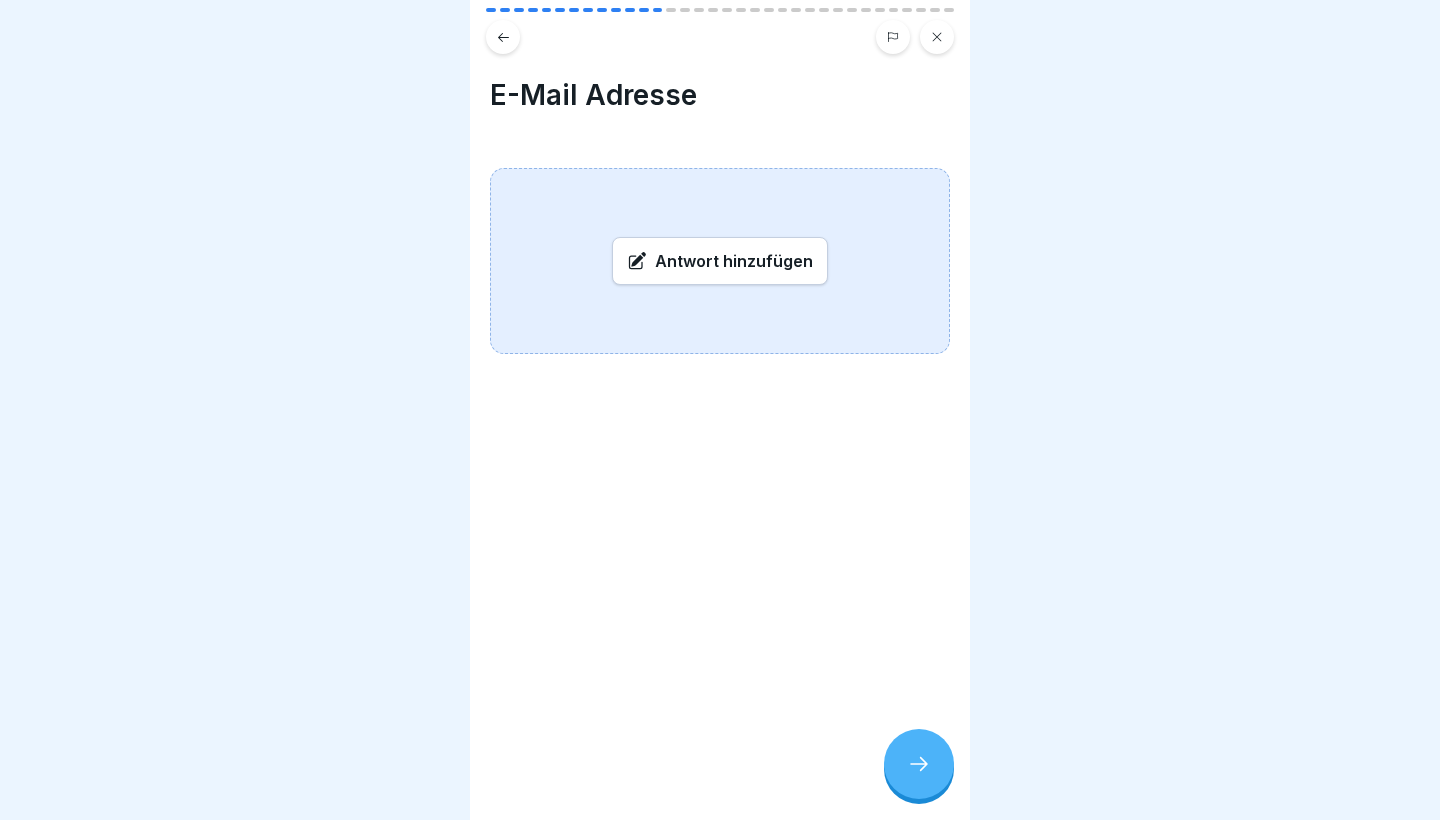 click on "Antwort hinzufügen" at bounding box center (720, 261) 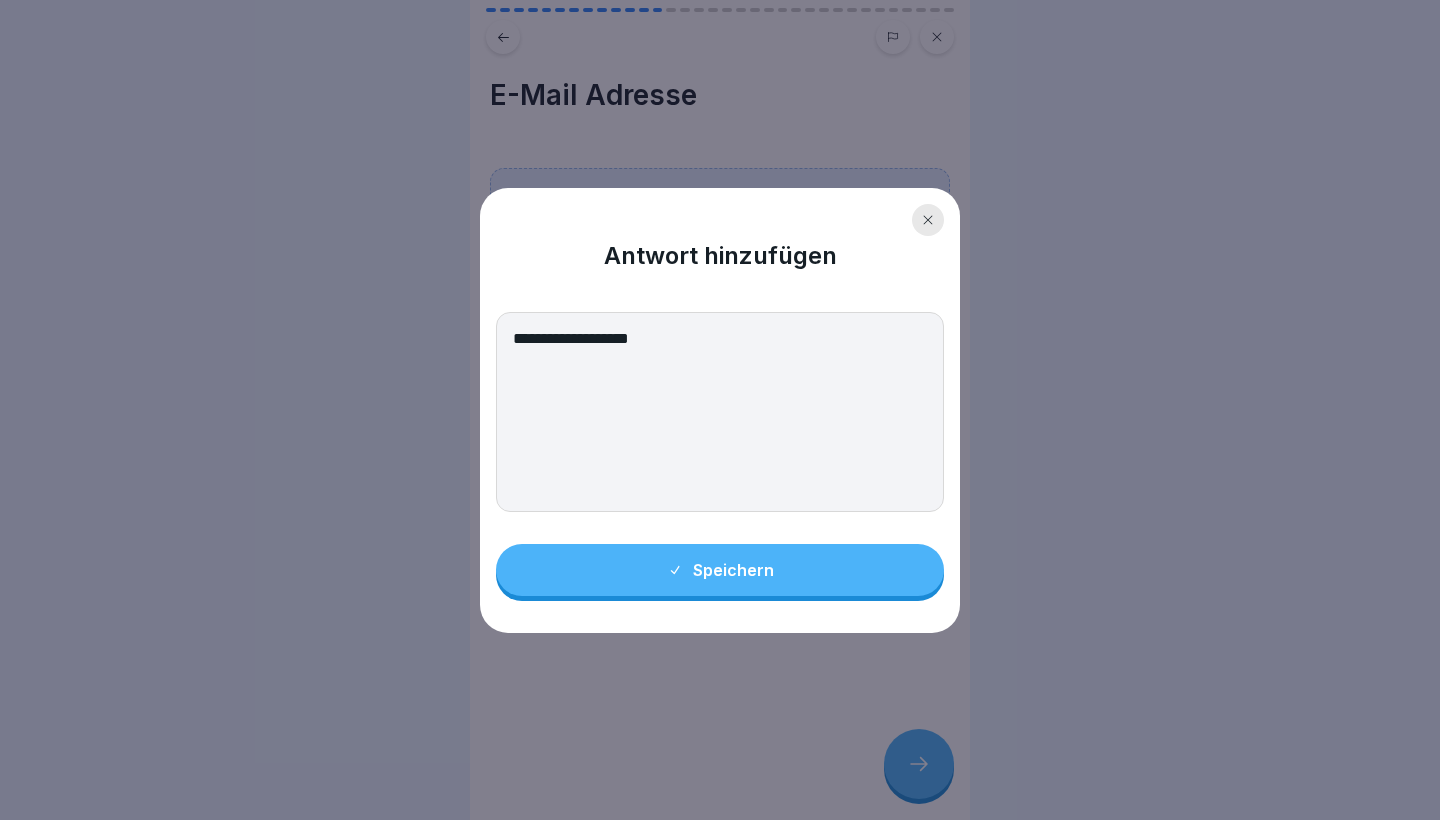 type on "**********" 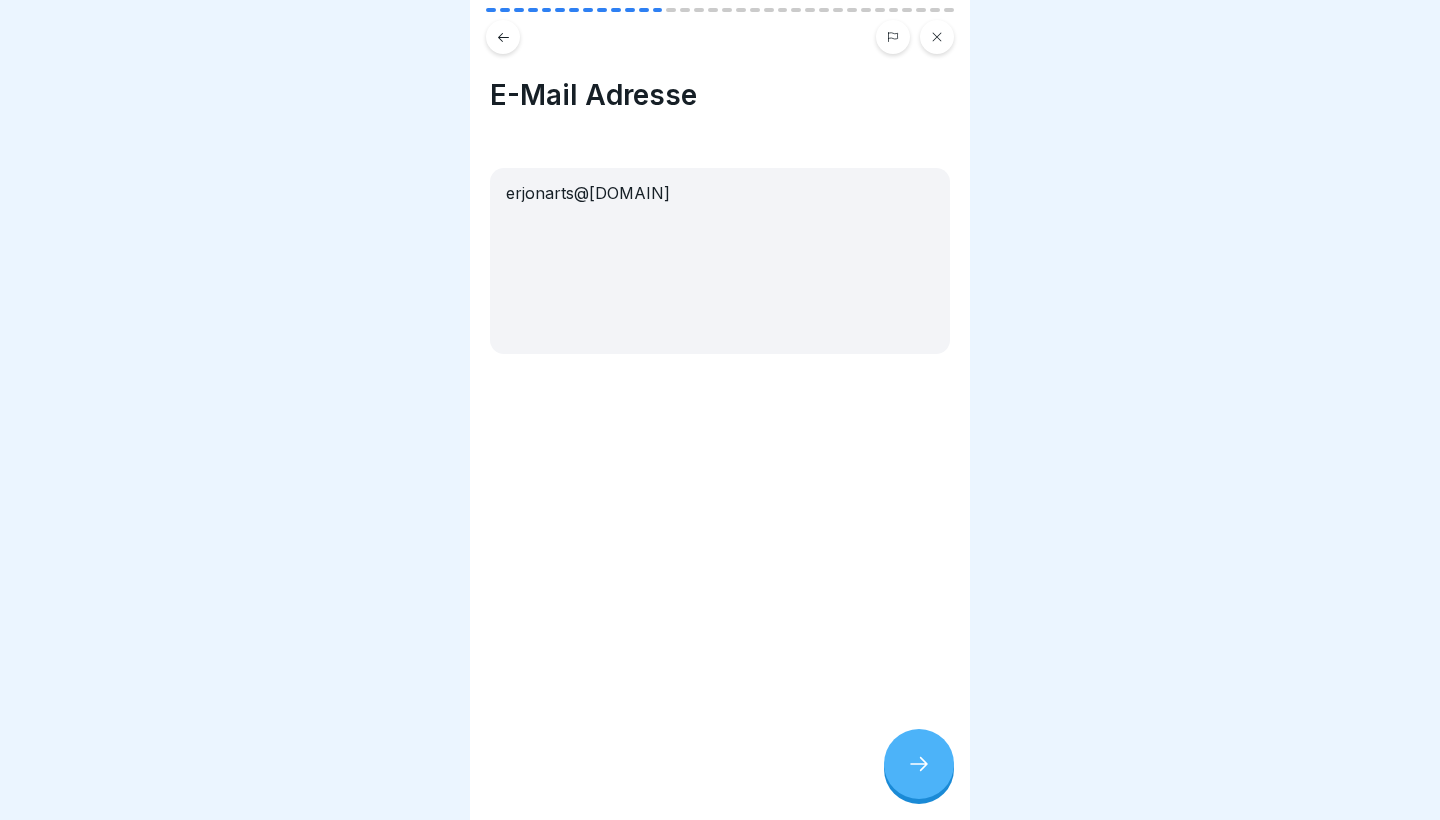 click at bounding box center [919, 764] 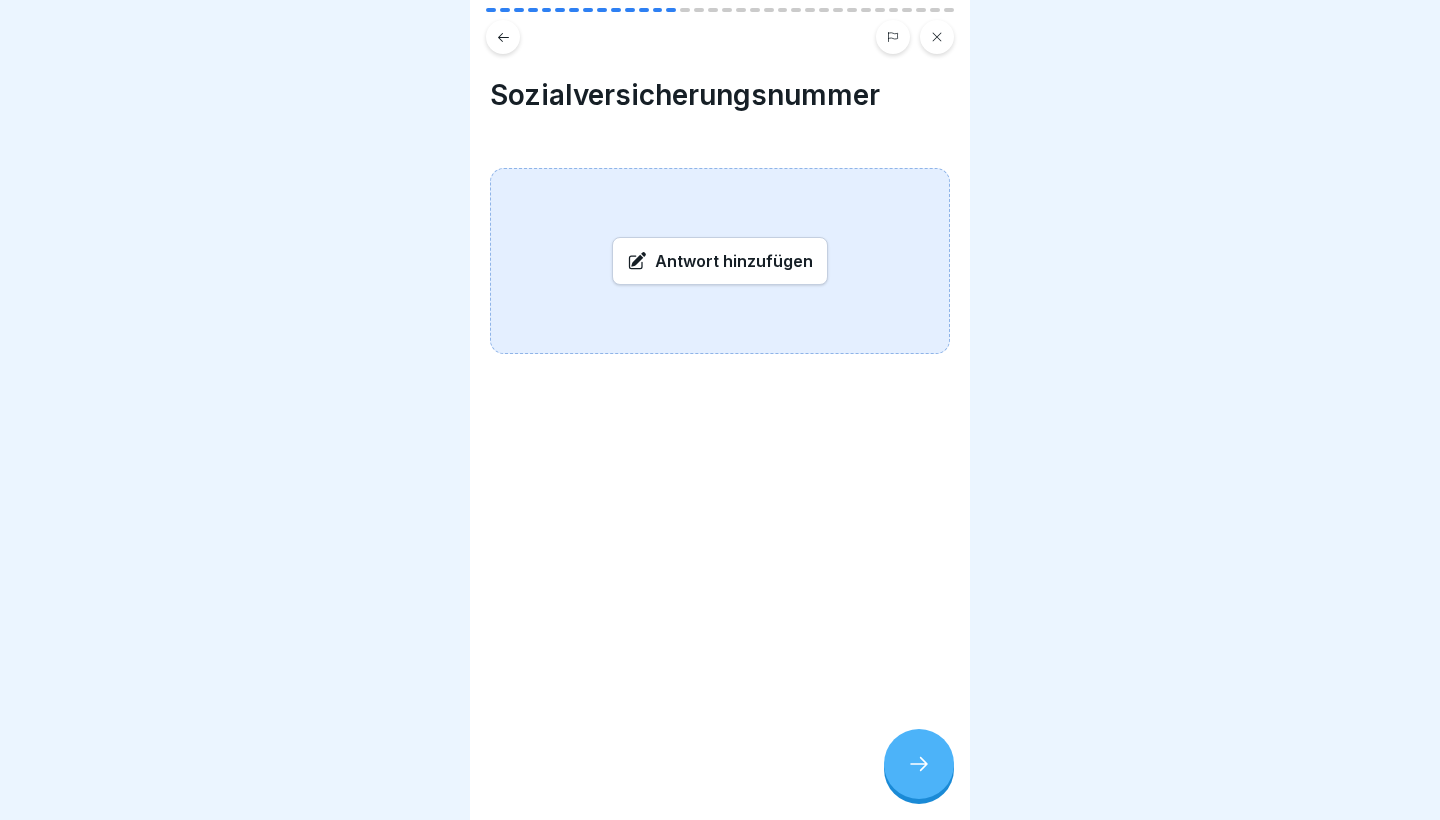 click on "Antwort hinzufügen" at bounding box center (720, 261) 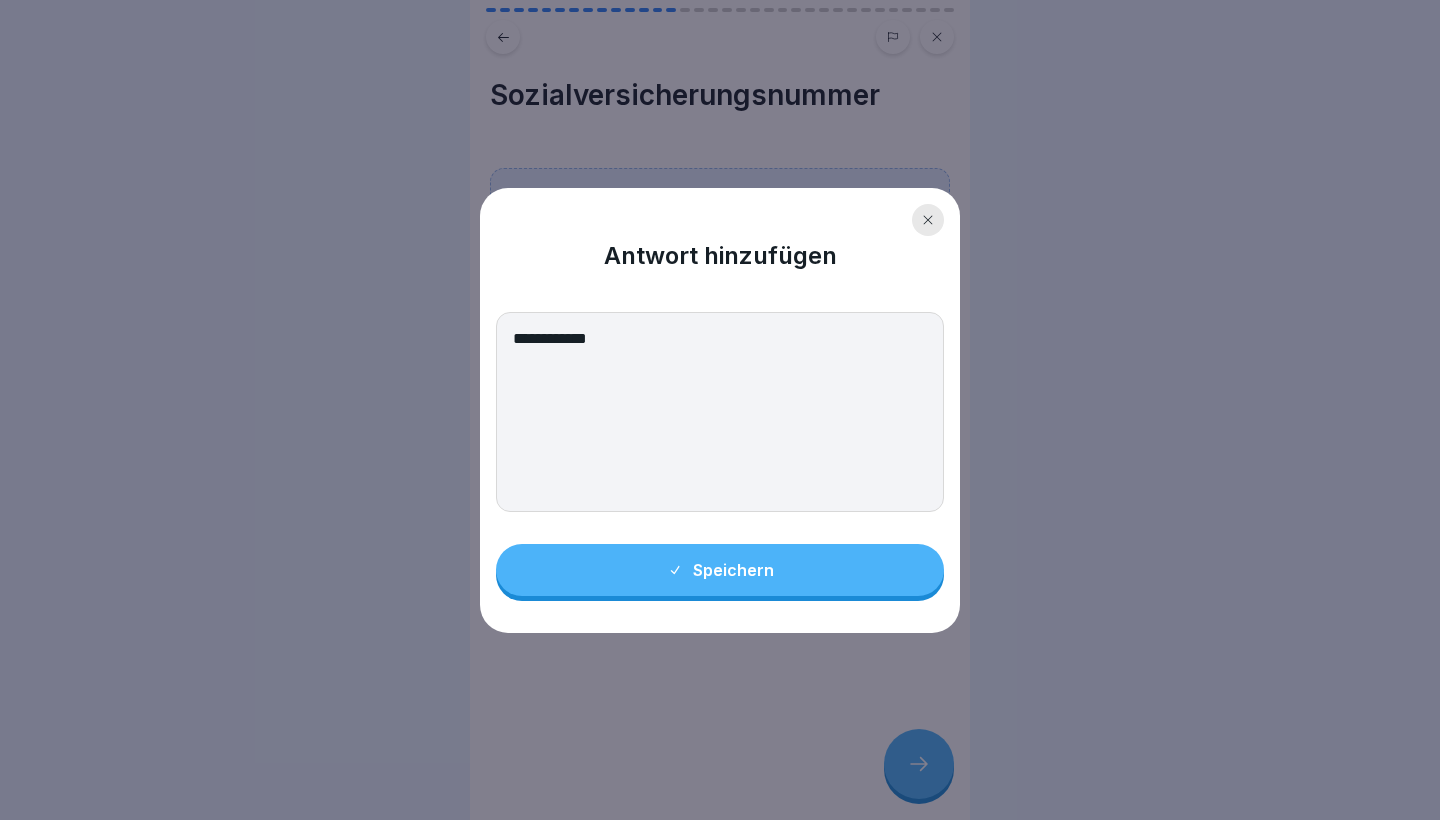 type on "**********" 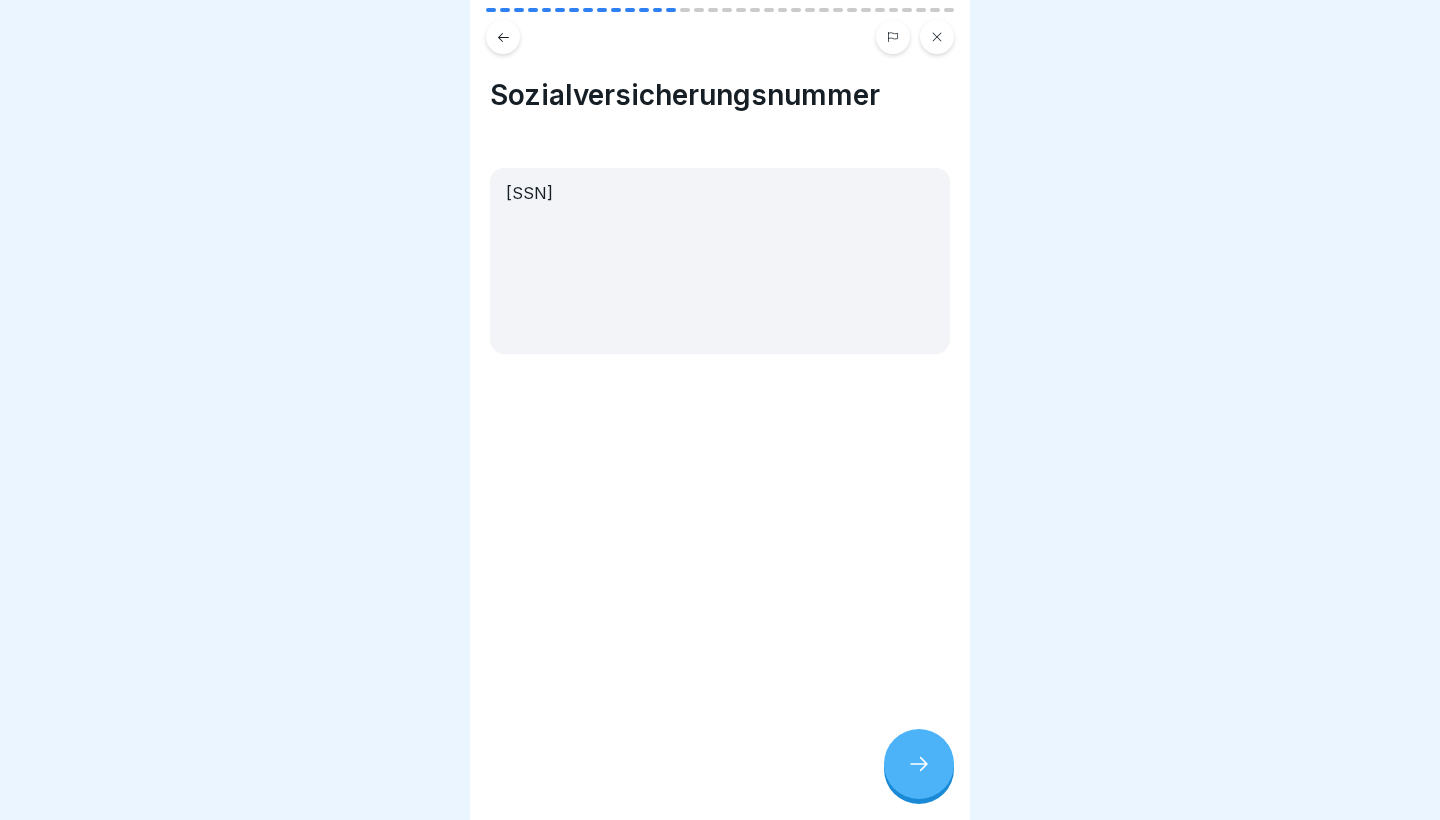 click at bounding box center [919, 764] 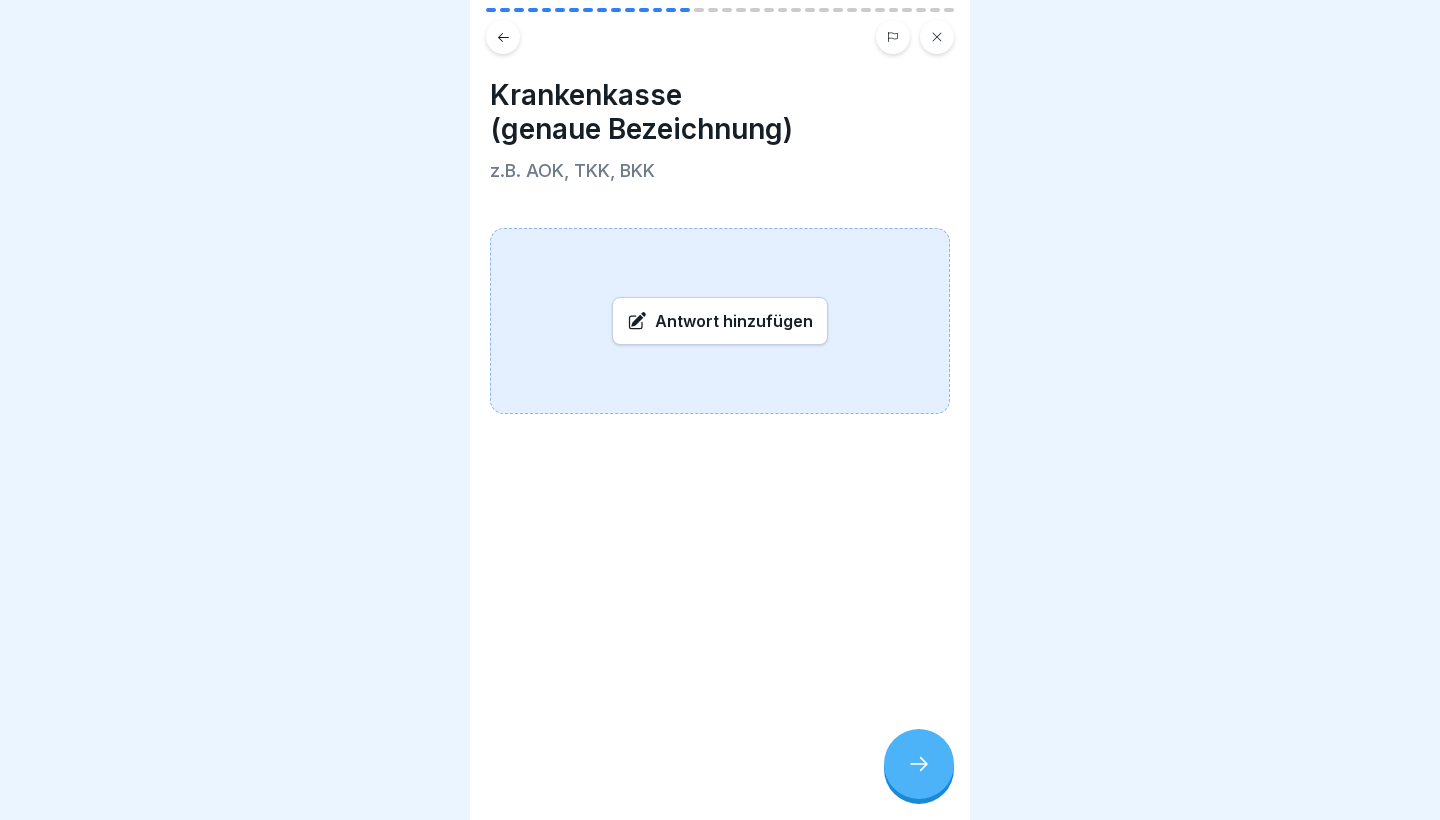 click on "Antwort hinzufügen" at bounding box center (720, 321) 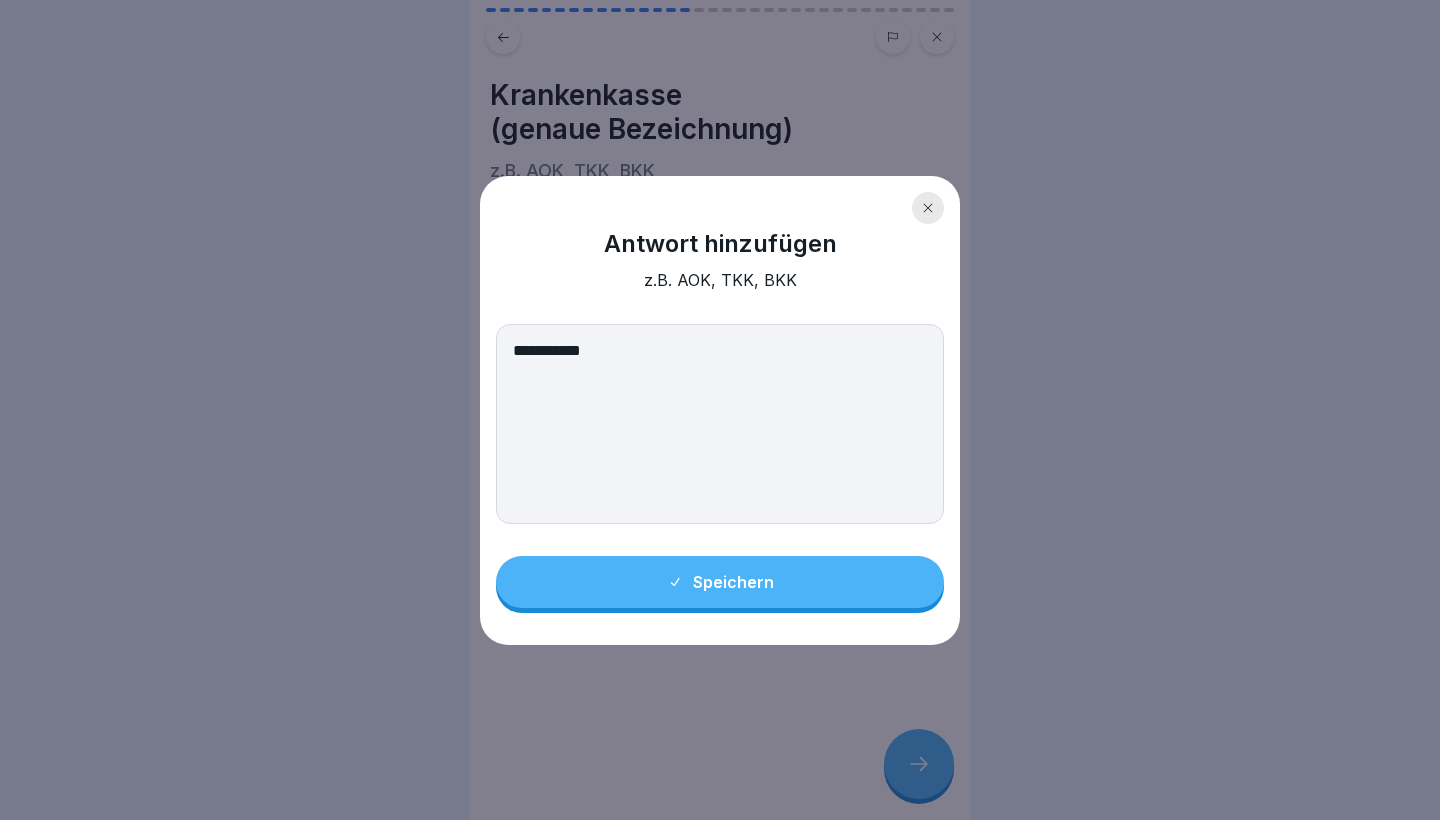 type on "**********" 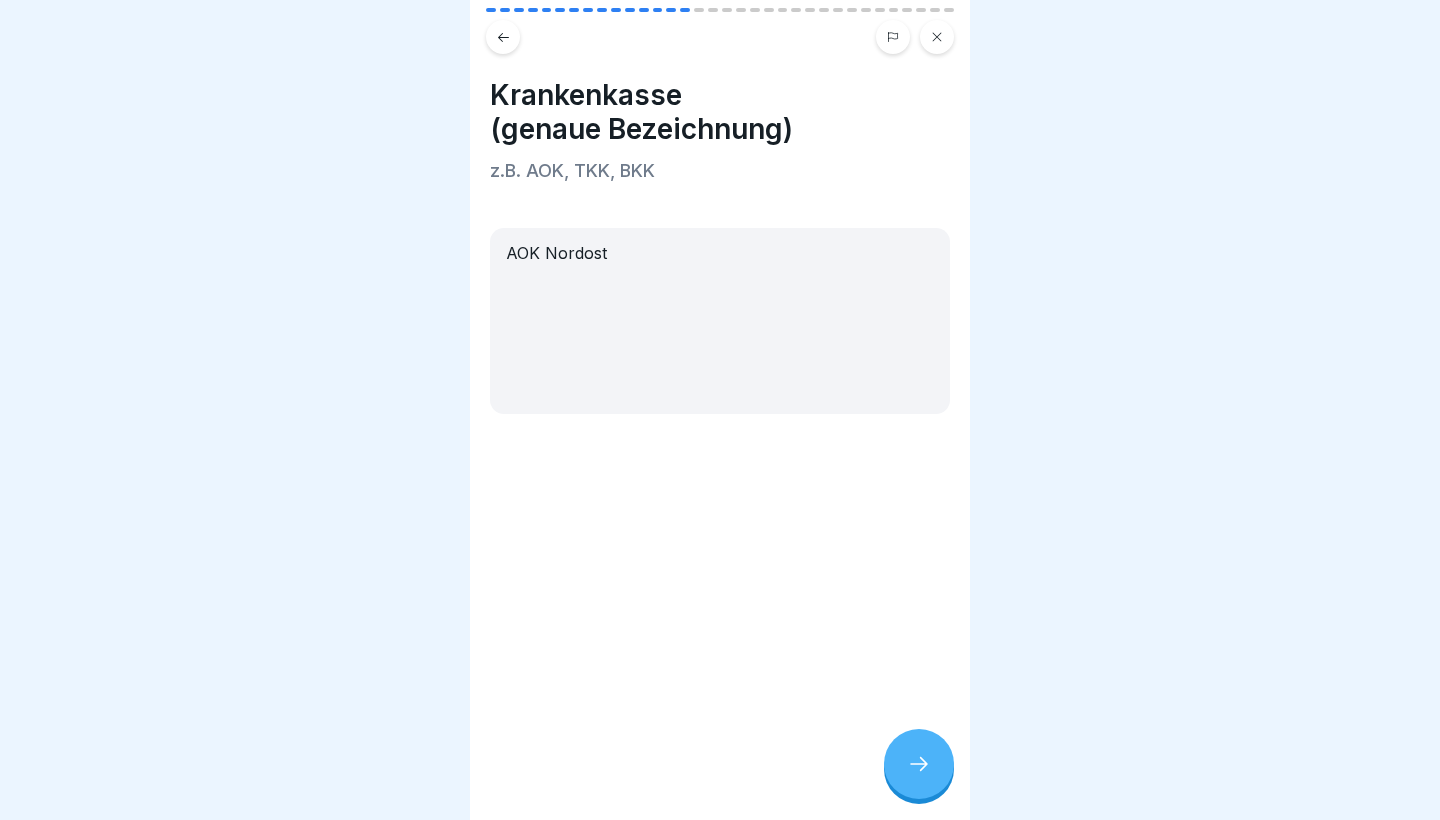click 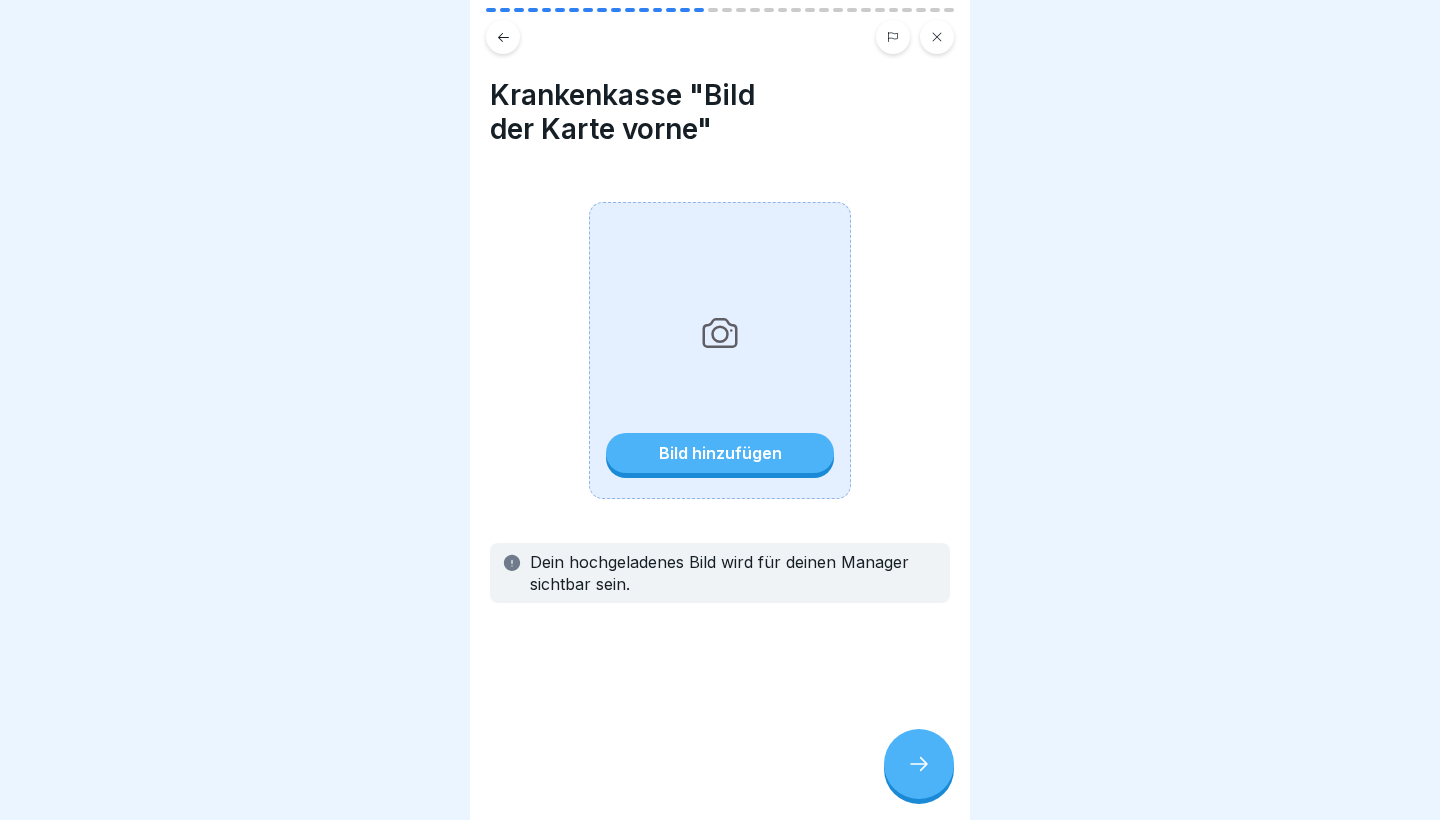 click at bounding box center (783, 10) 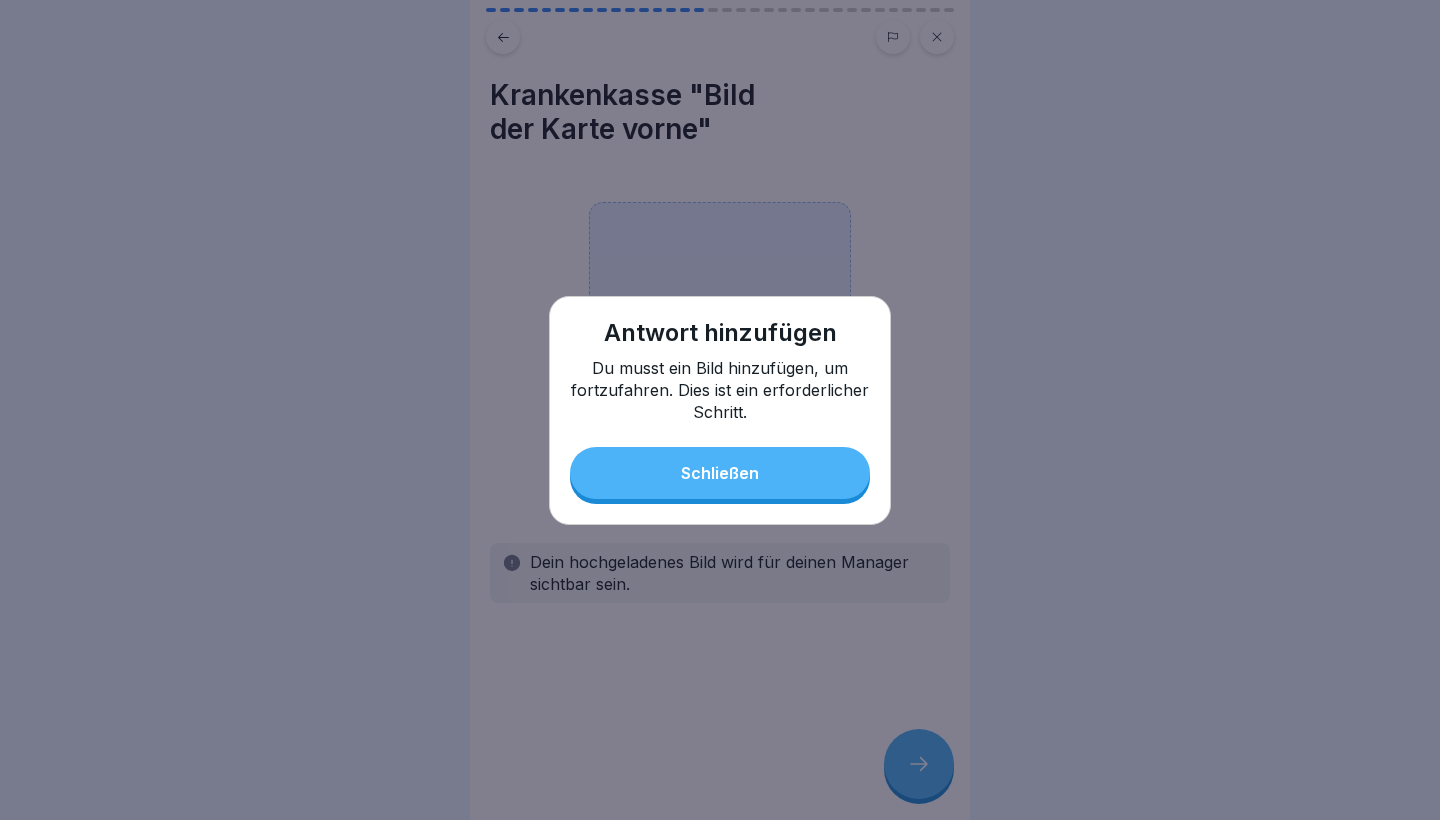 click on "Schließen" at bounding box center (720, 473) 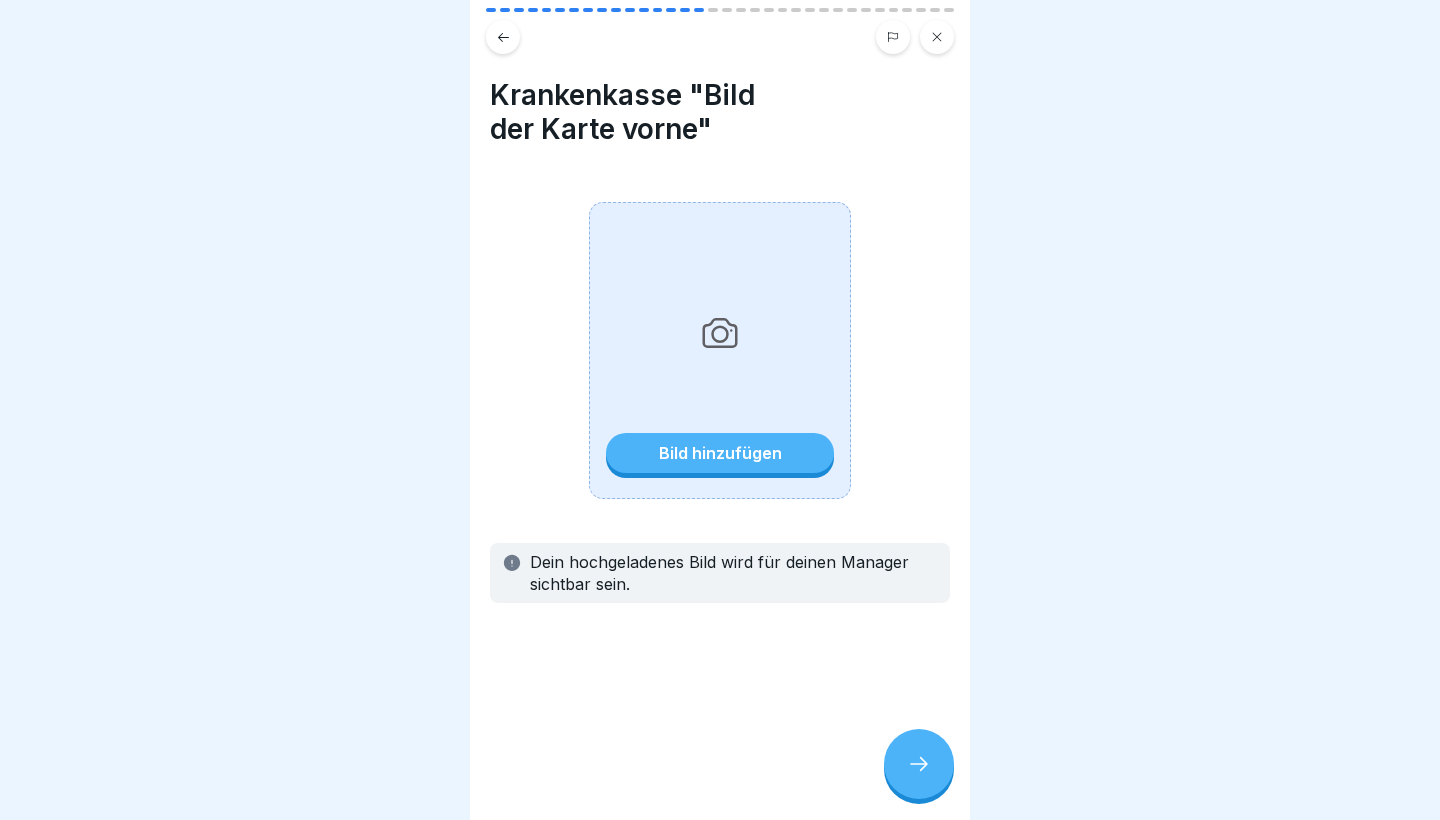 click at bounding box center [893, 37] 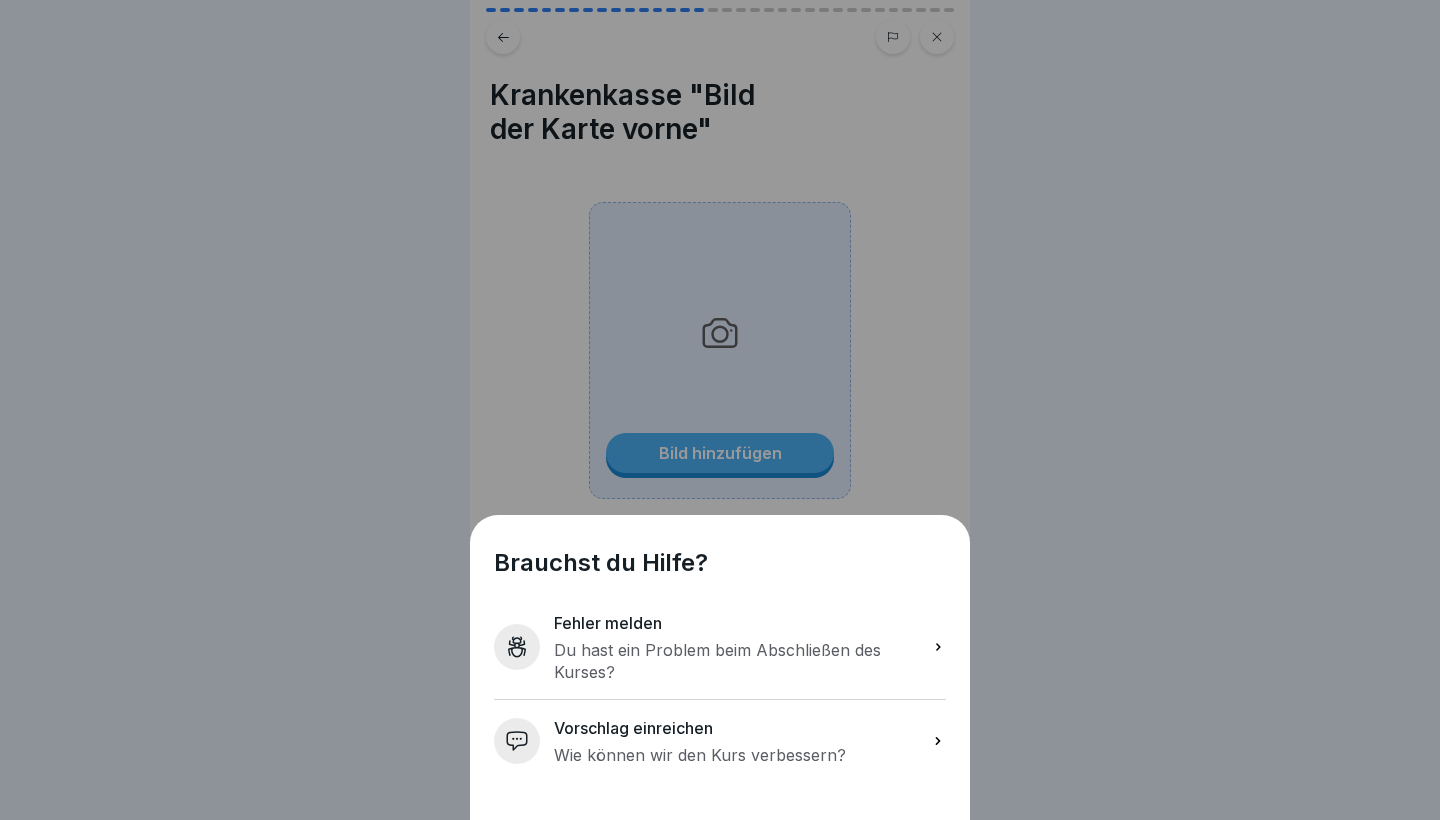 click on "Brauchst du Hilfe? Fehler melden Du hast ein Problem beim Abschließen des Kurses? Vorschlag einreichen Wie können wir den Kurs verbessern?" at bounding box center (720, 410) 